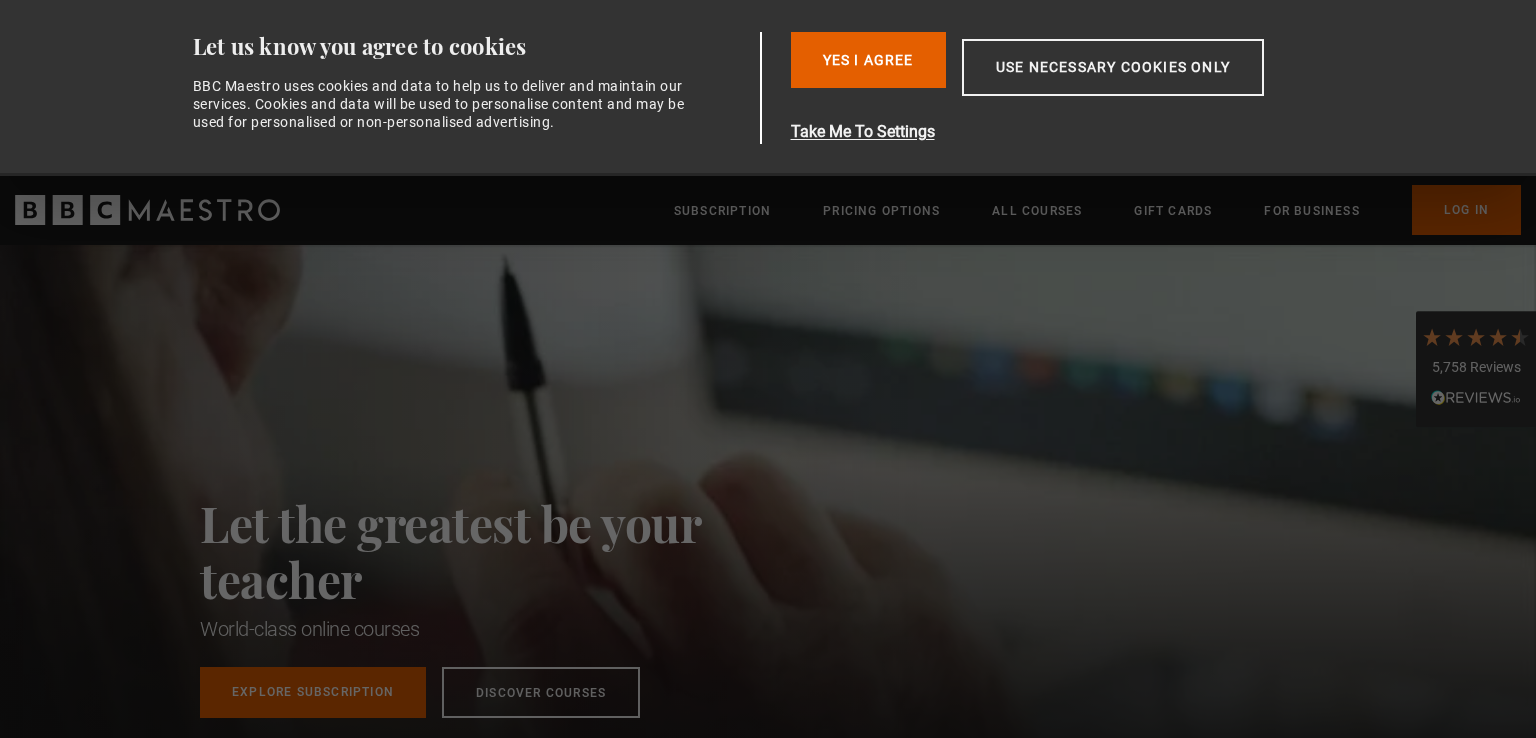 click on "Yes I Agree" at bounding box center (868, 60) 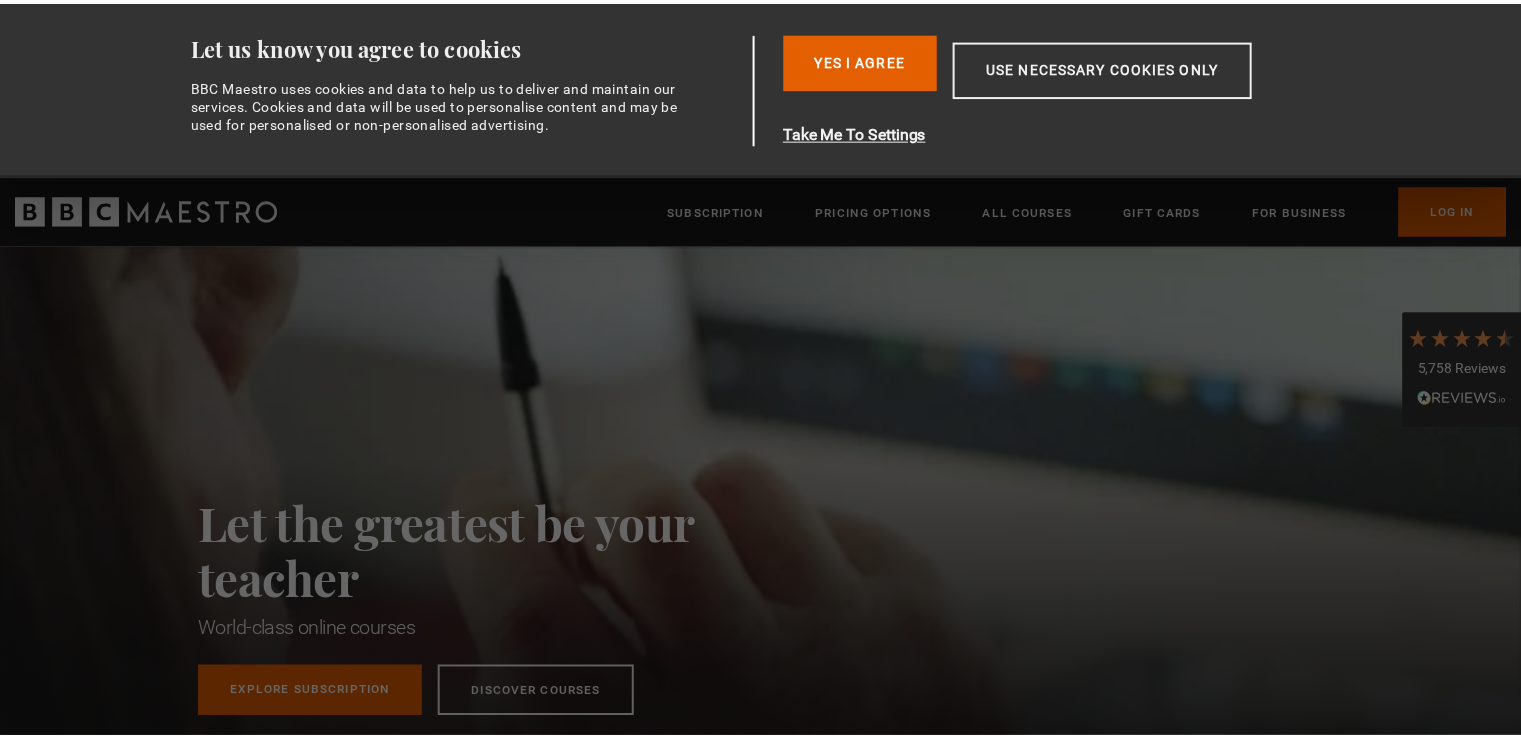 scroll, scrollTop: 0, scrollLeft: 0, axis: both 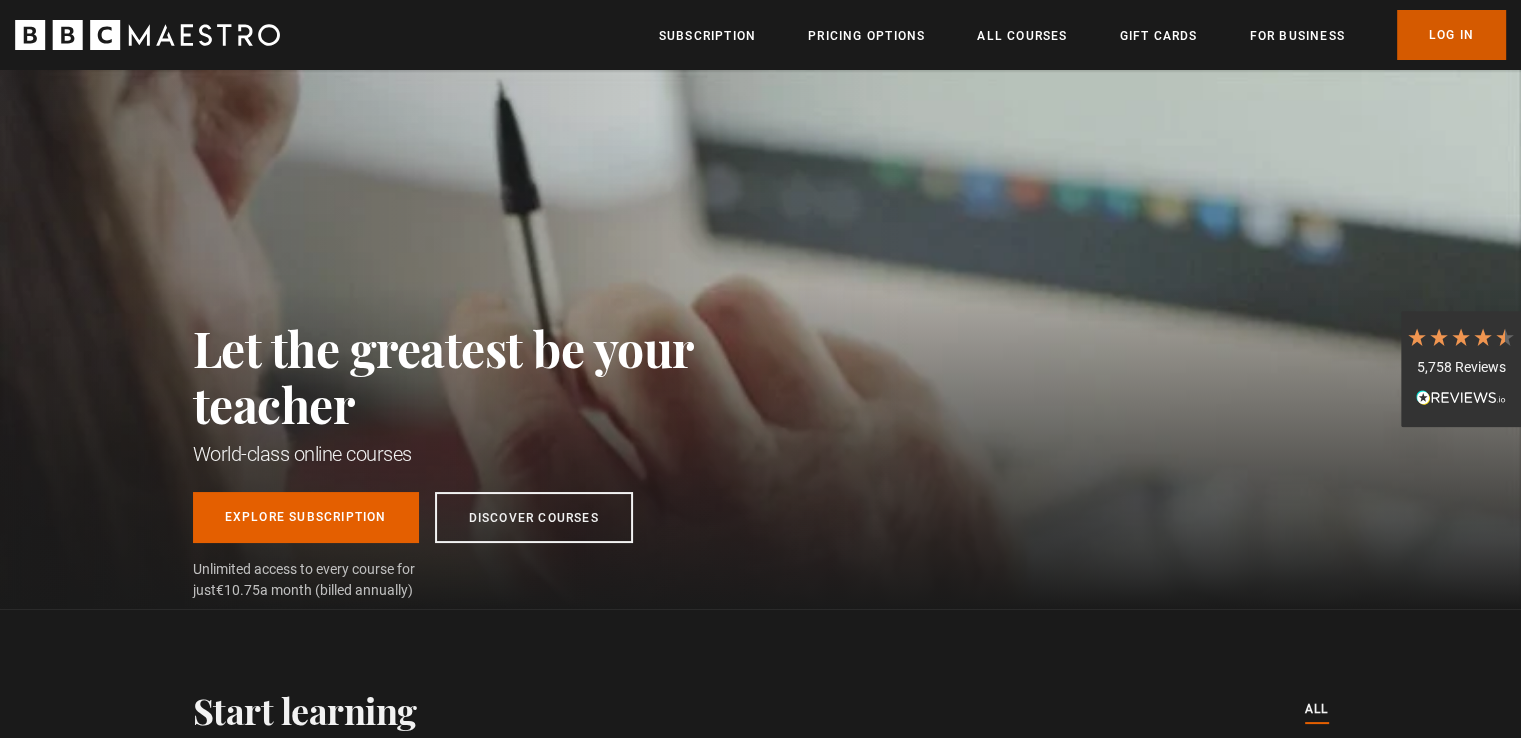click on "Log In" at bounding box center (1451, 35) 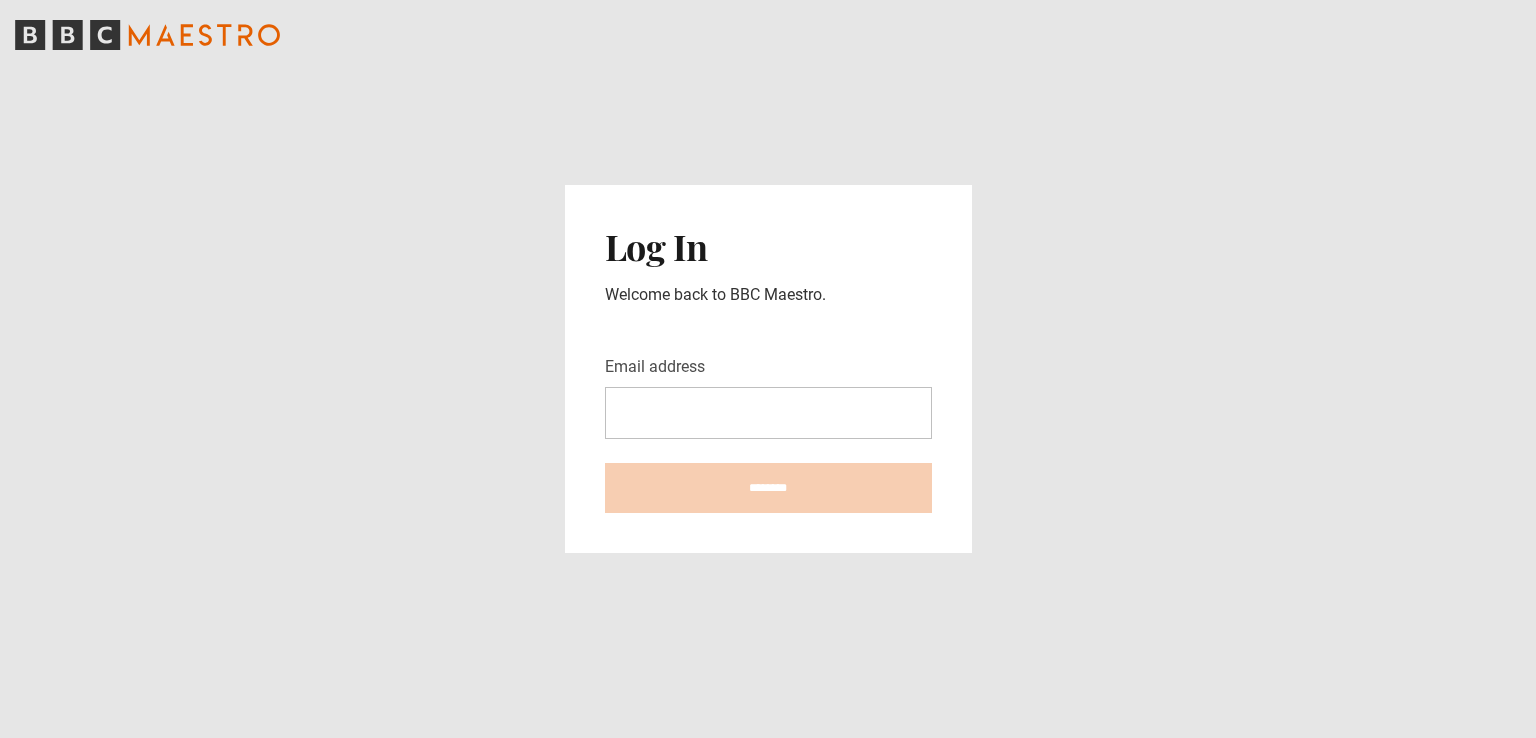 scroll, scrollTop: 0, scrollLeft: 0, axis: both 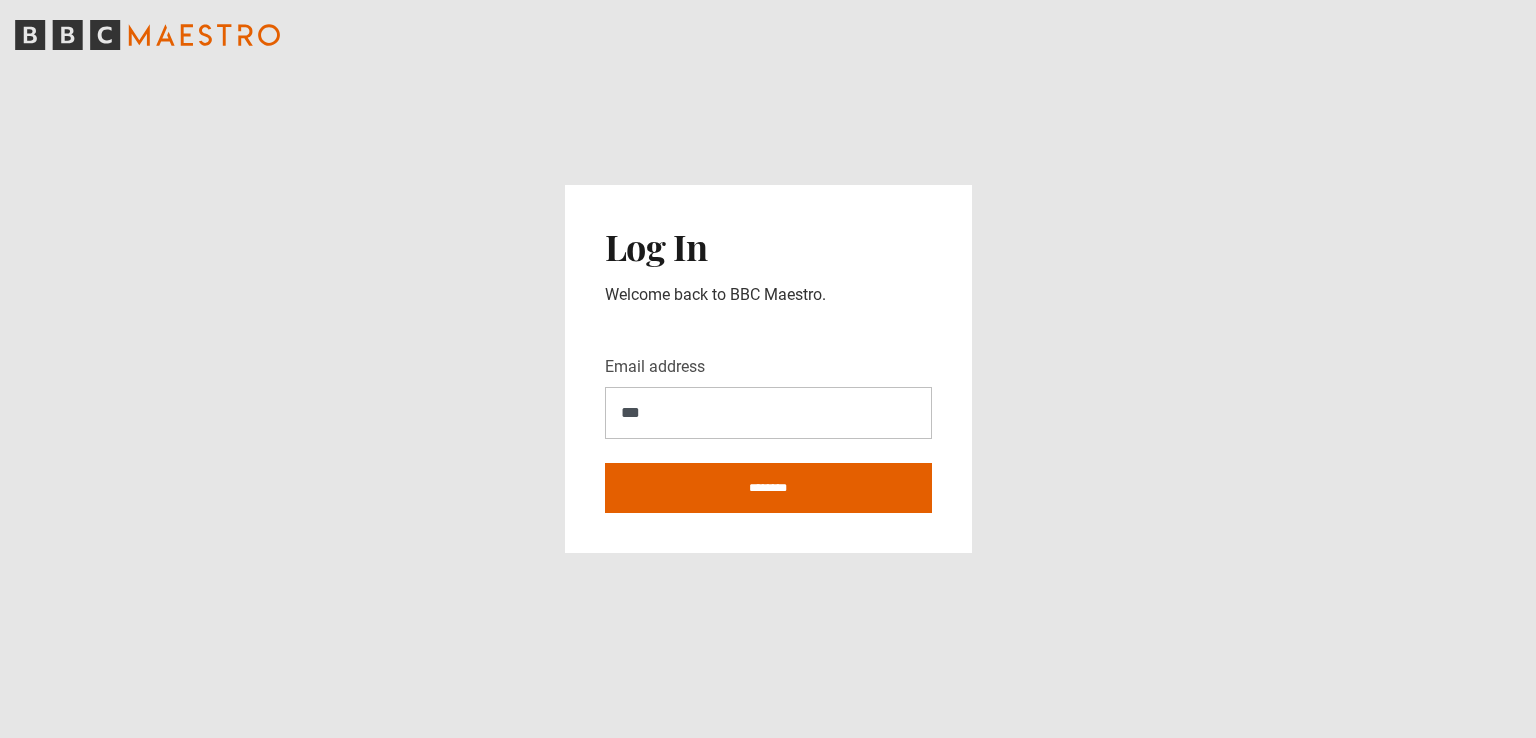type on "**********" 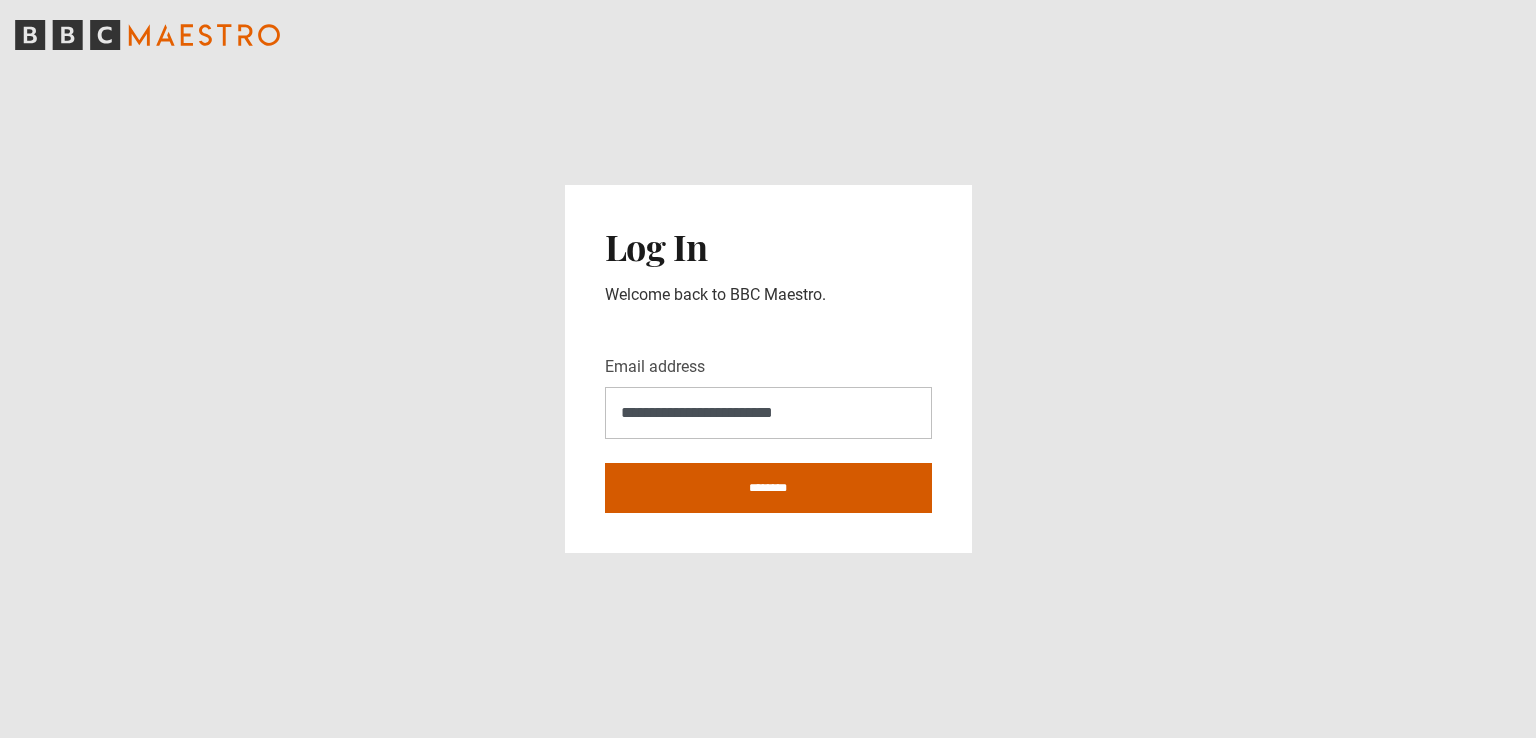 click on "********" at bounding box center (768, 488) 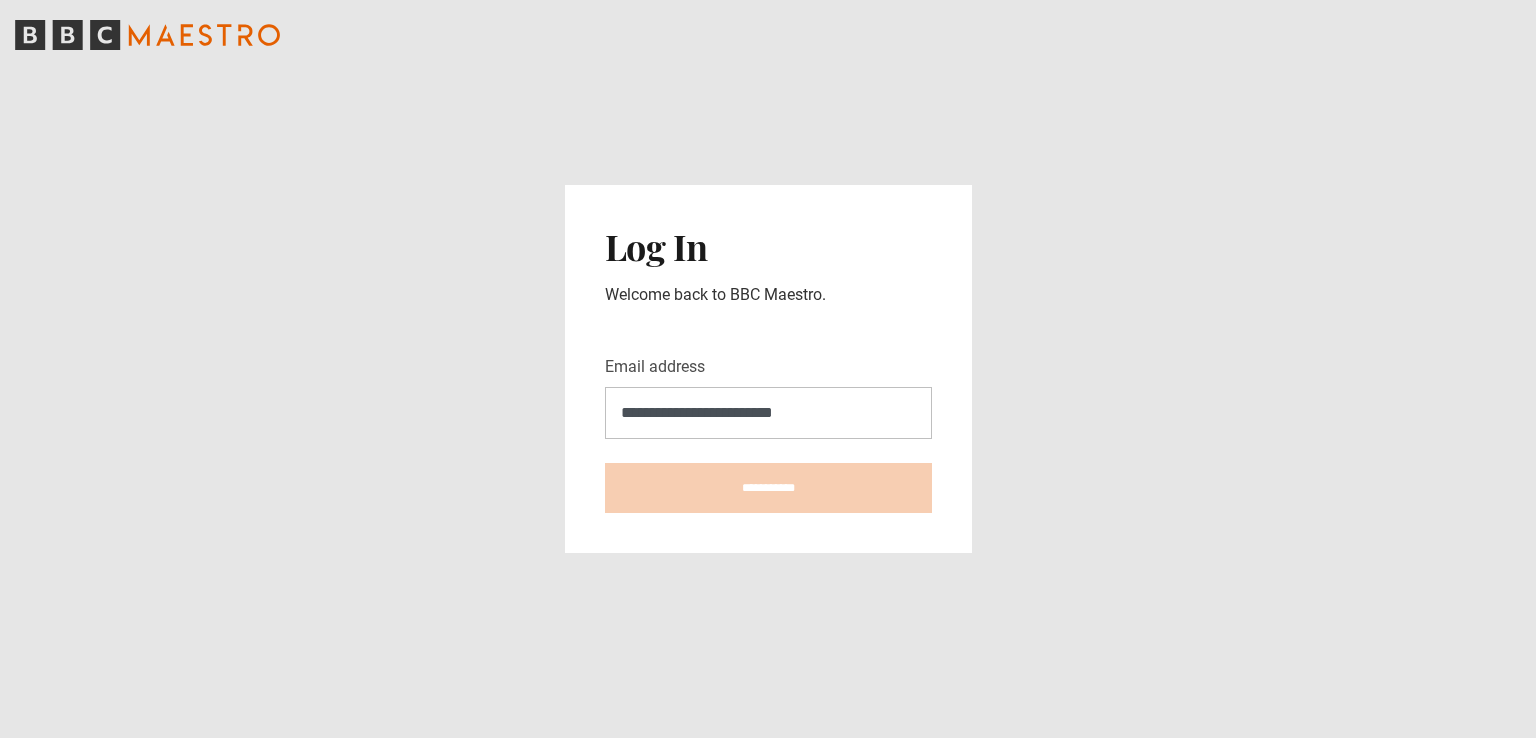 type on "**********" 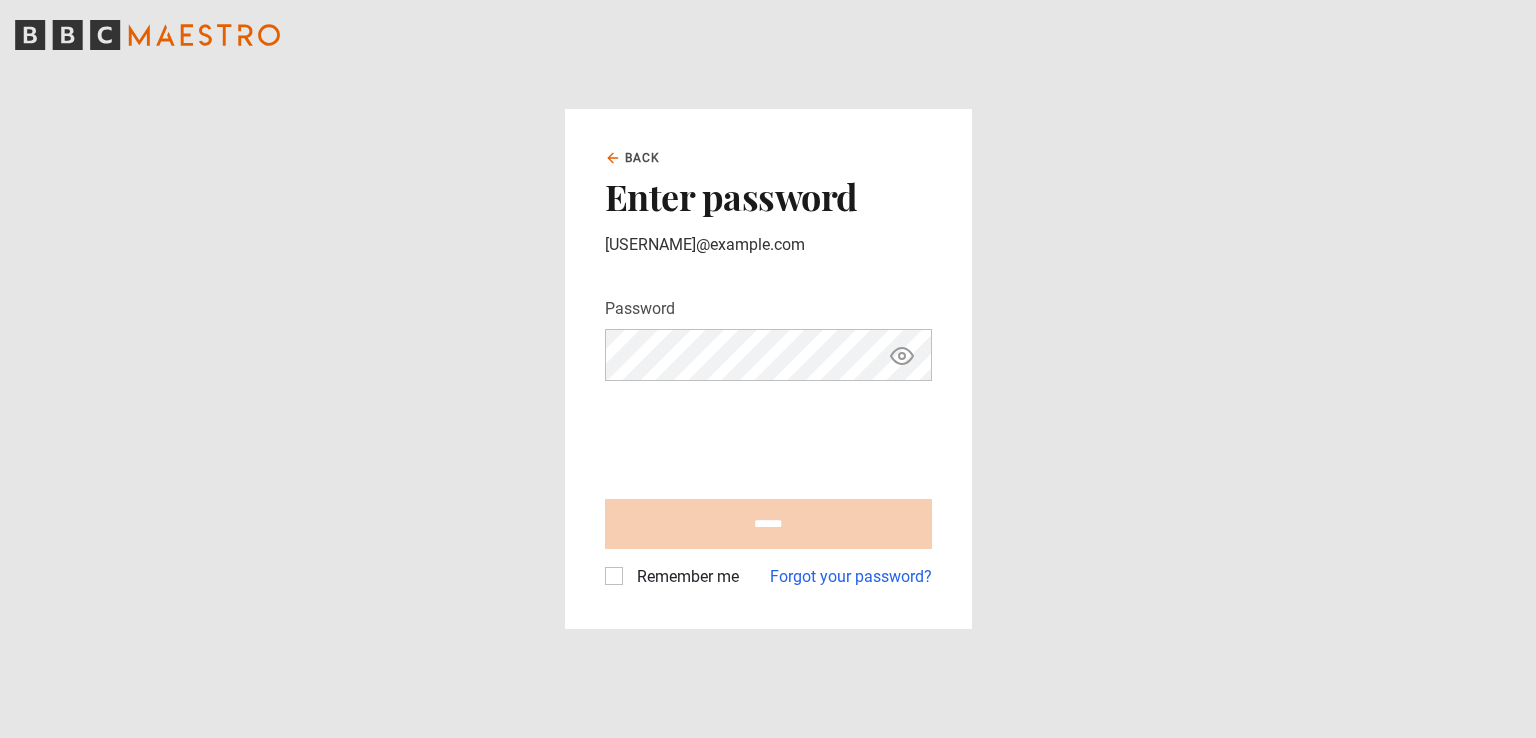 scroll, scrollTop: 0, scrollLeft: 0, axis: both 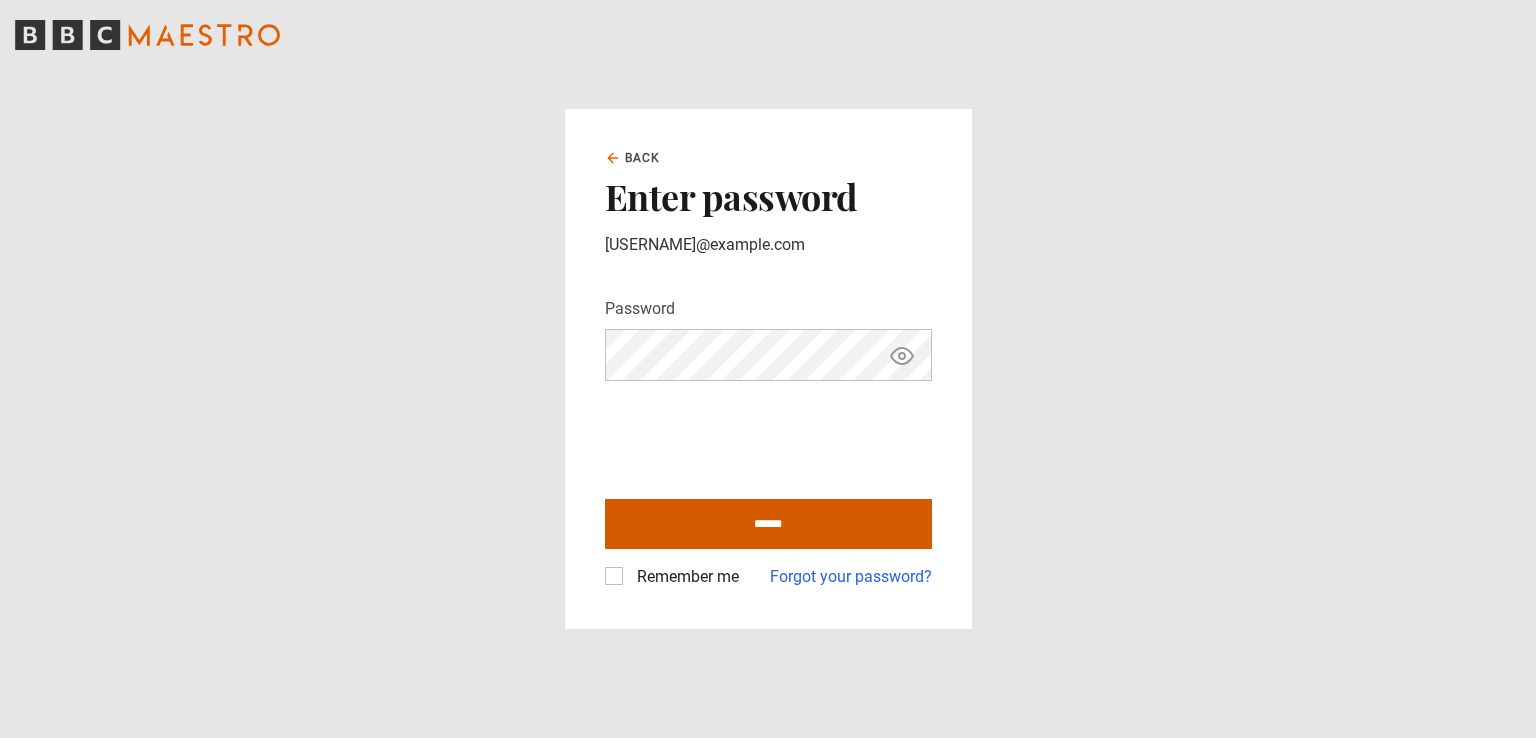 click on "******" at bounding box center [768, 524] 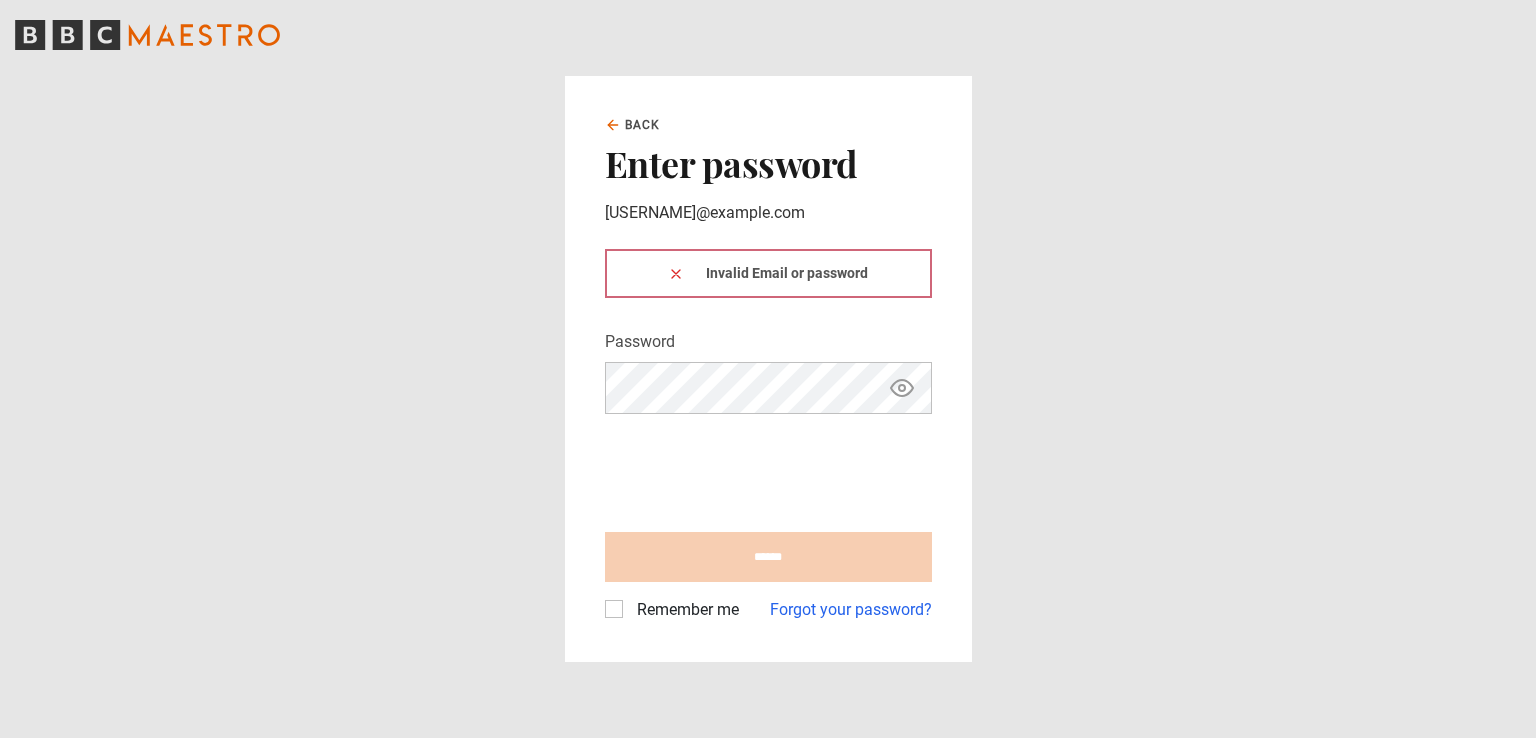 scroll, scrollTop: 0, scrollLeft: 0, axis: both 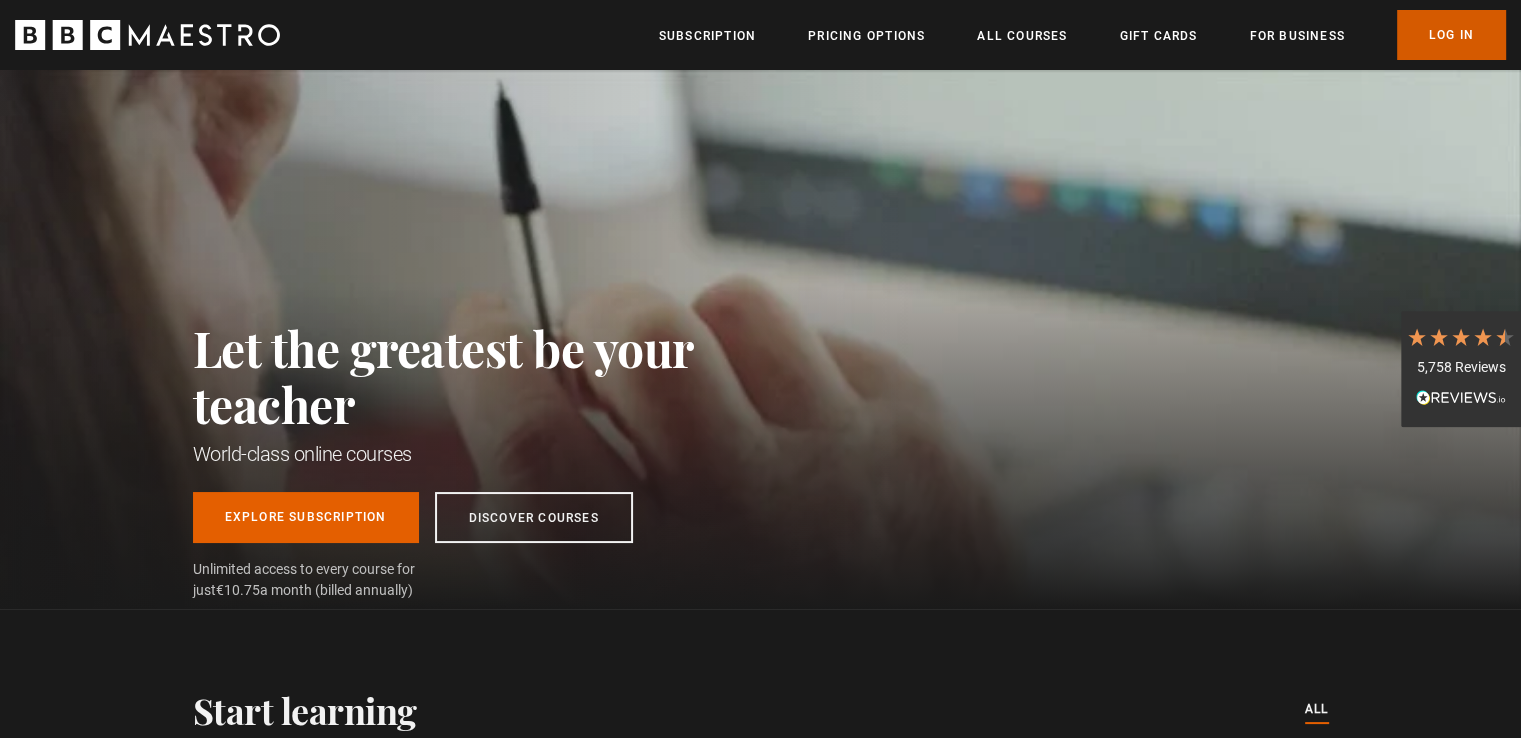 click on "Log In" at bounding box center [1451, 35] 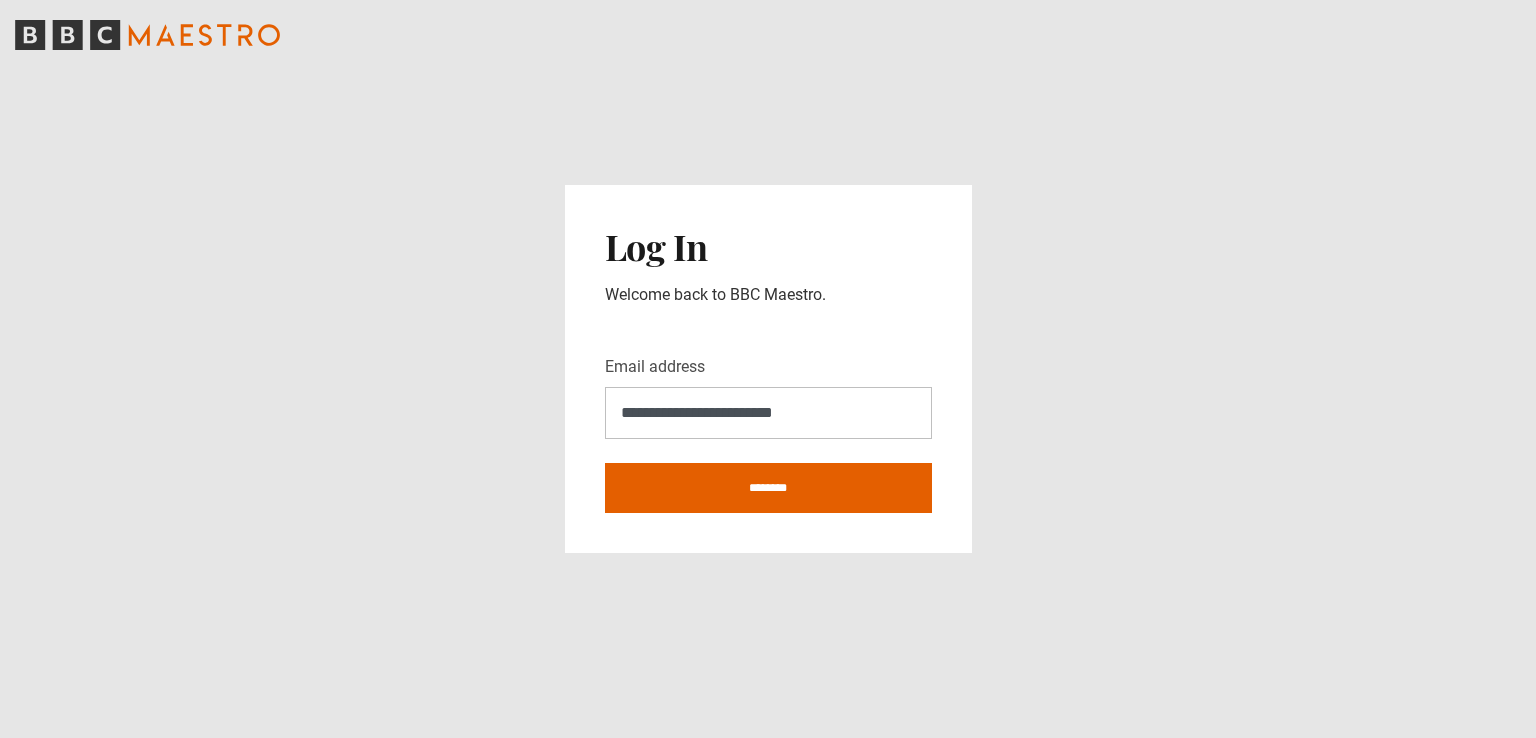 scroll, scrollTop: 0, scrollLeft: 0, axis: both 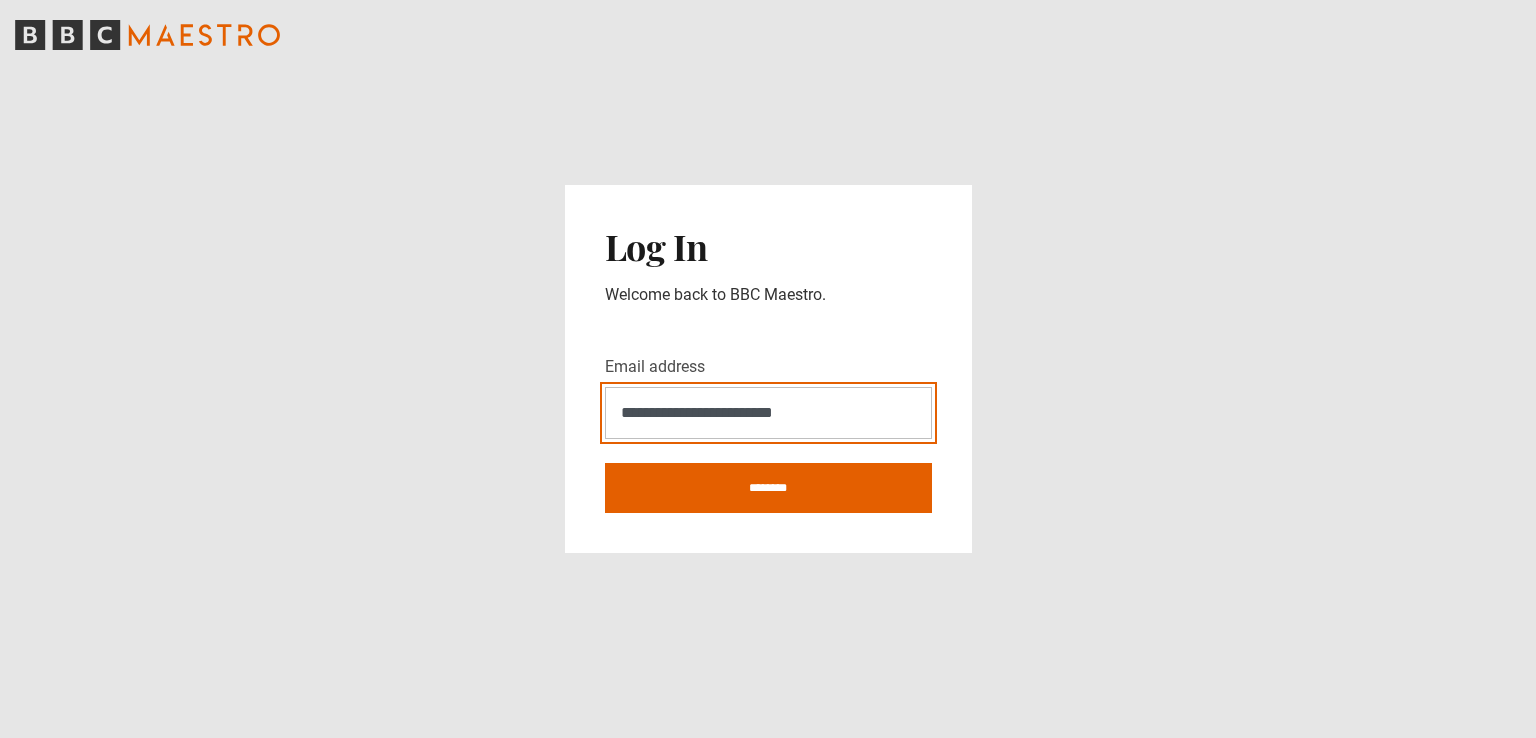 click on "**********" at bounding box center [768, 413] 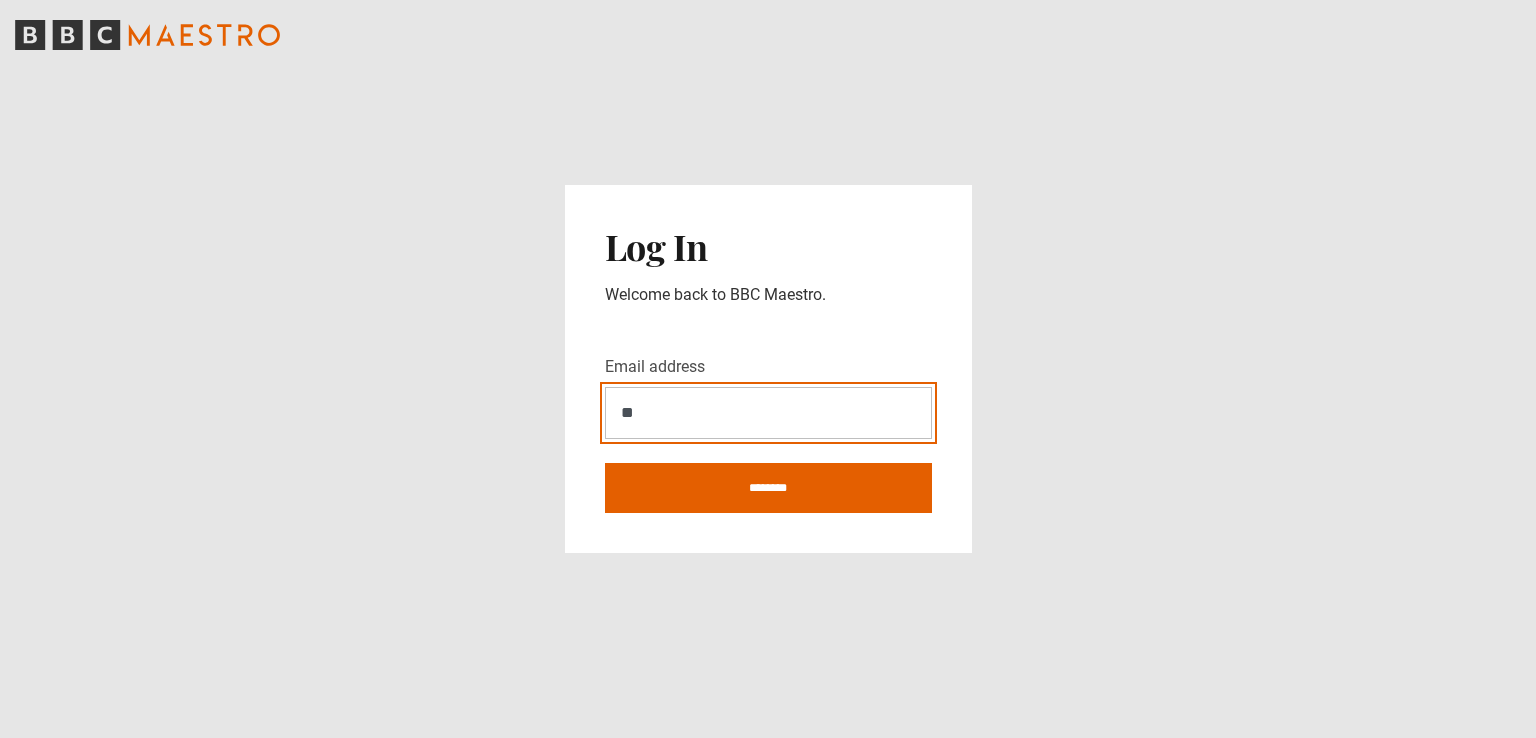type on "*" 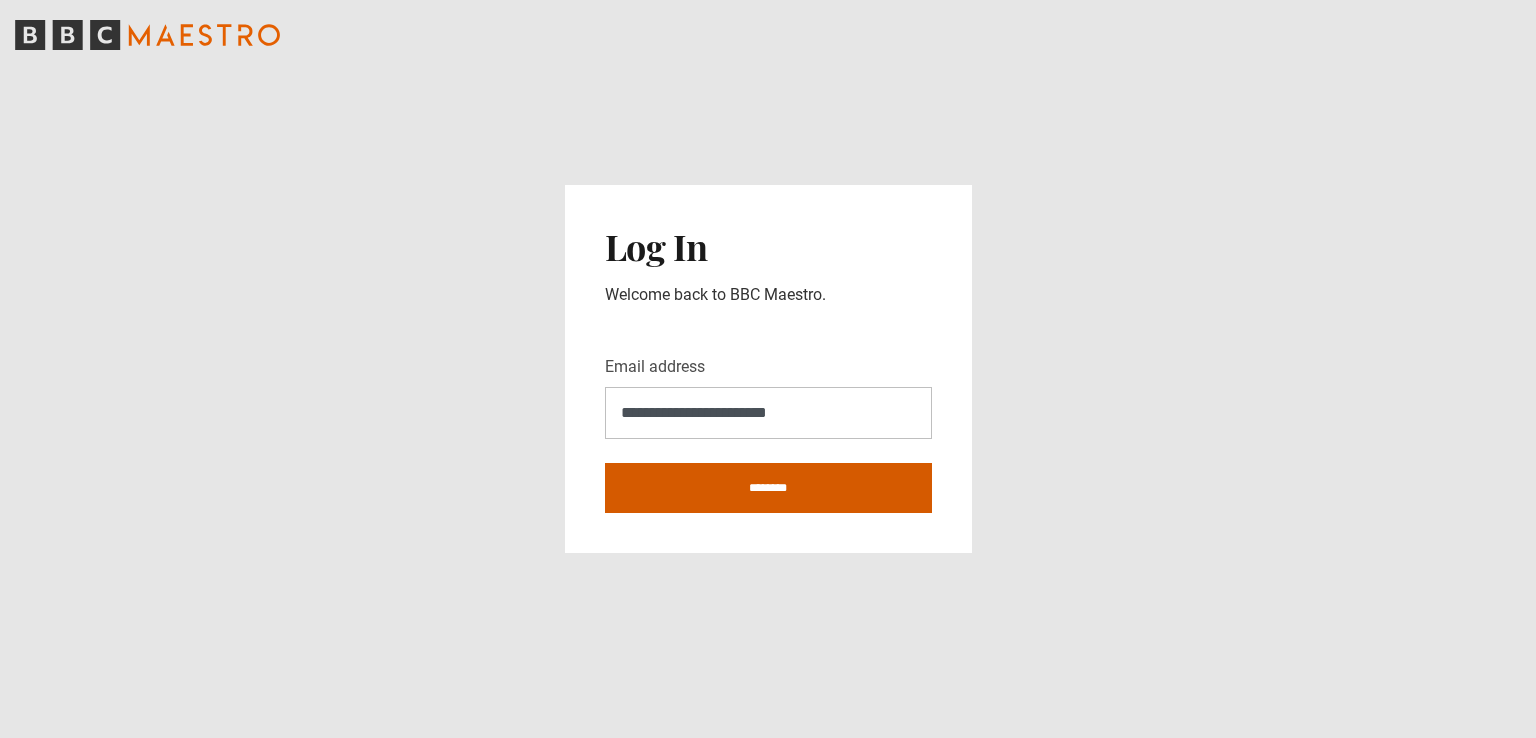 click on "********" at bounding box center (768, 488) 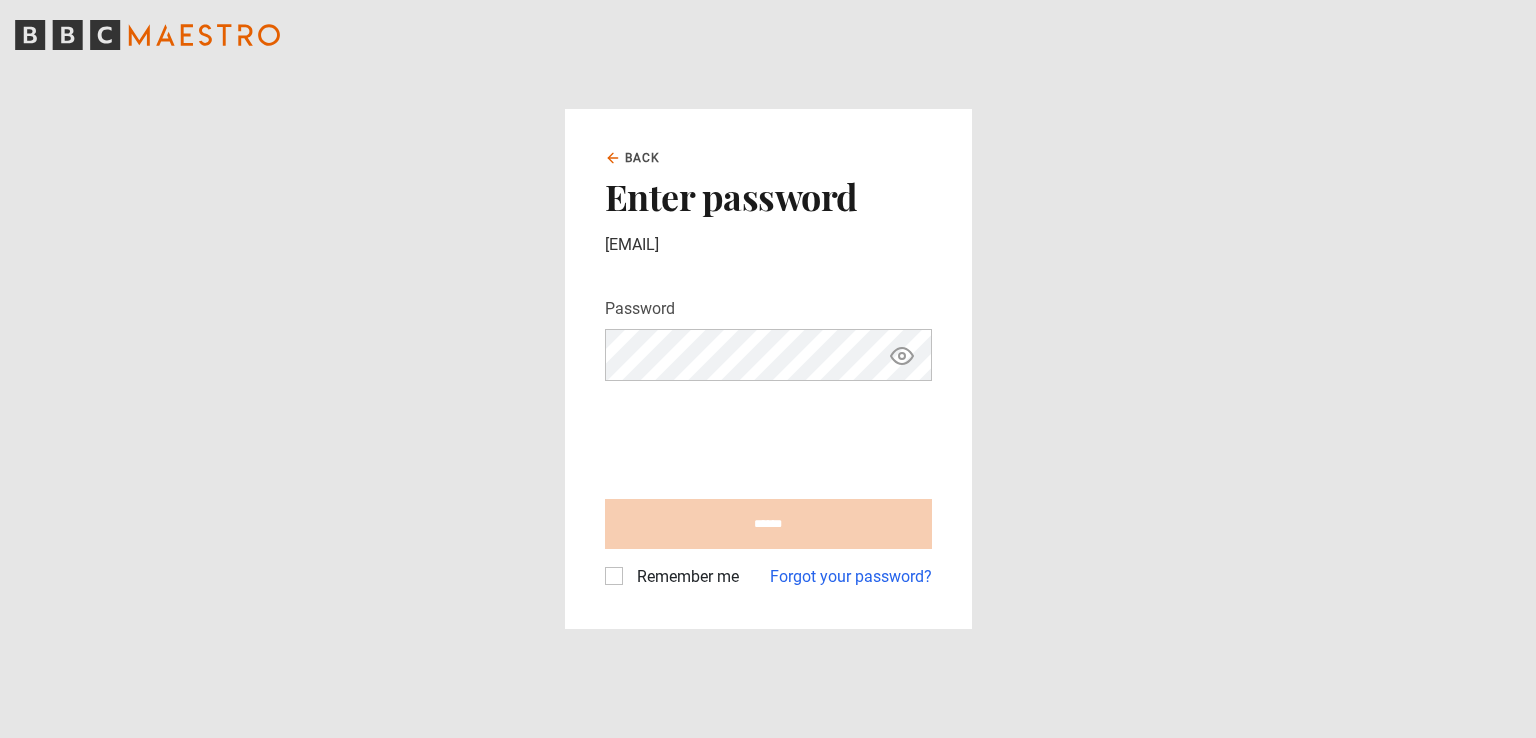 scroll, scrollTop: 0, scrollLeft: 0, axis: both 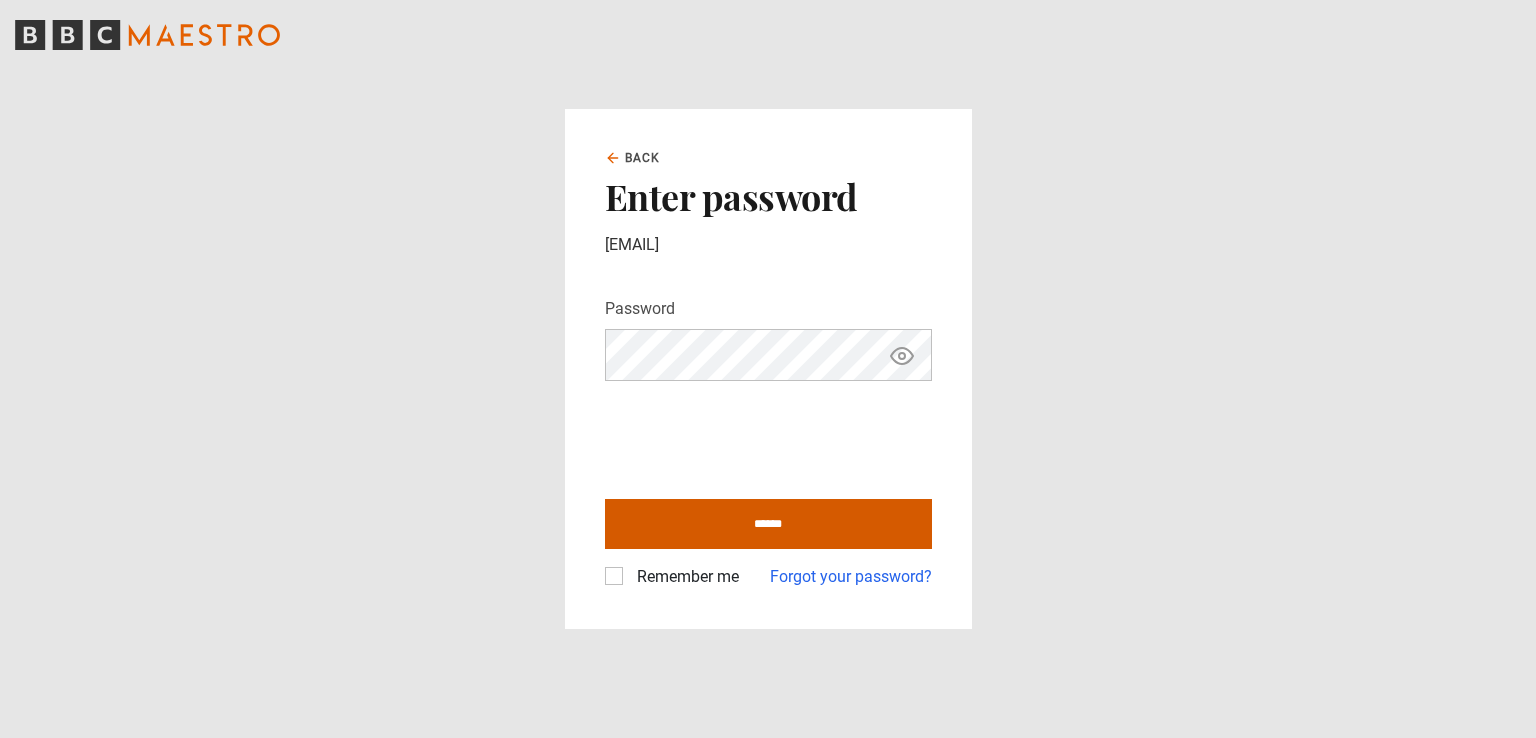 click on "******" at bounding box center [768, 524] 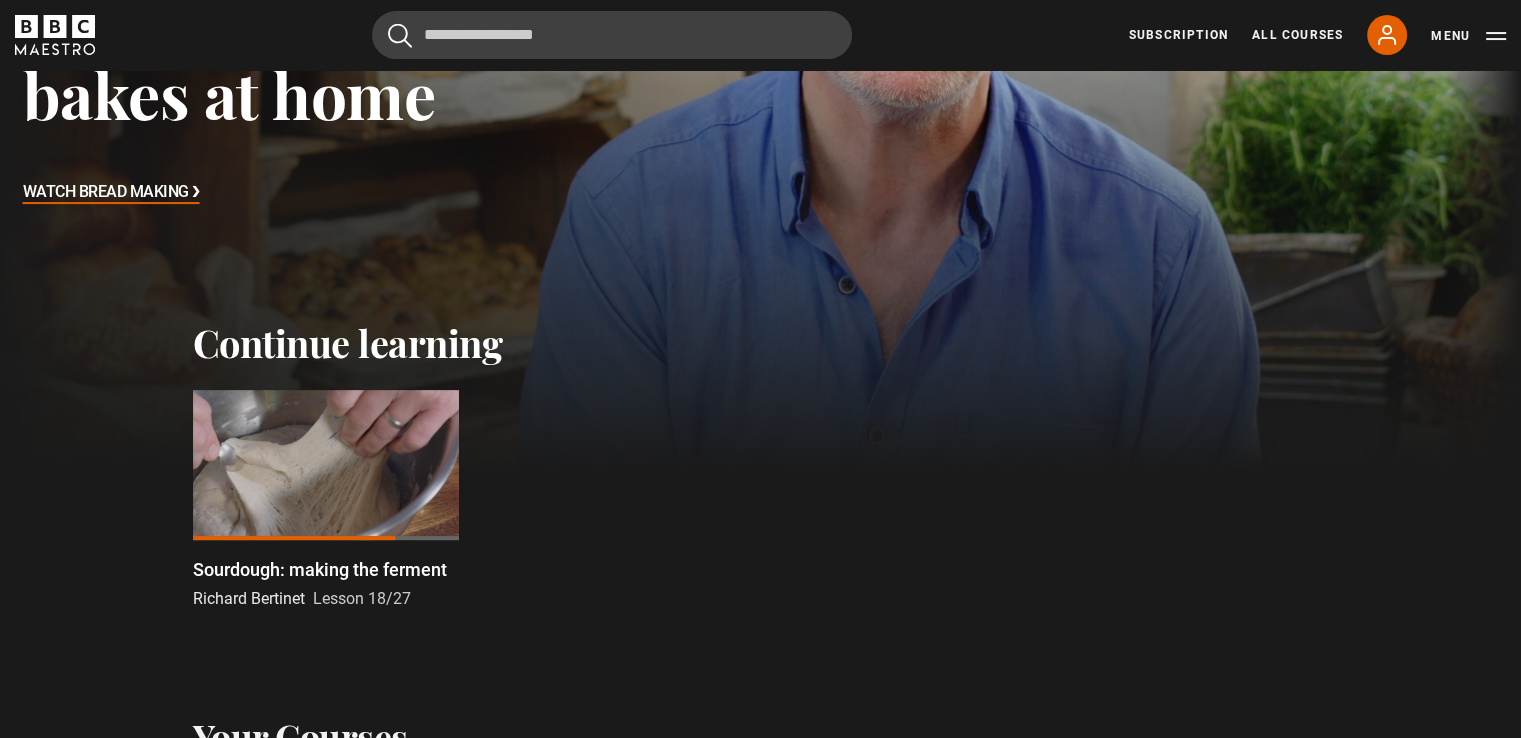 scroll, scrollTop: 400, scrollLeft: 0, axis: vertical 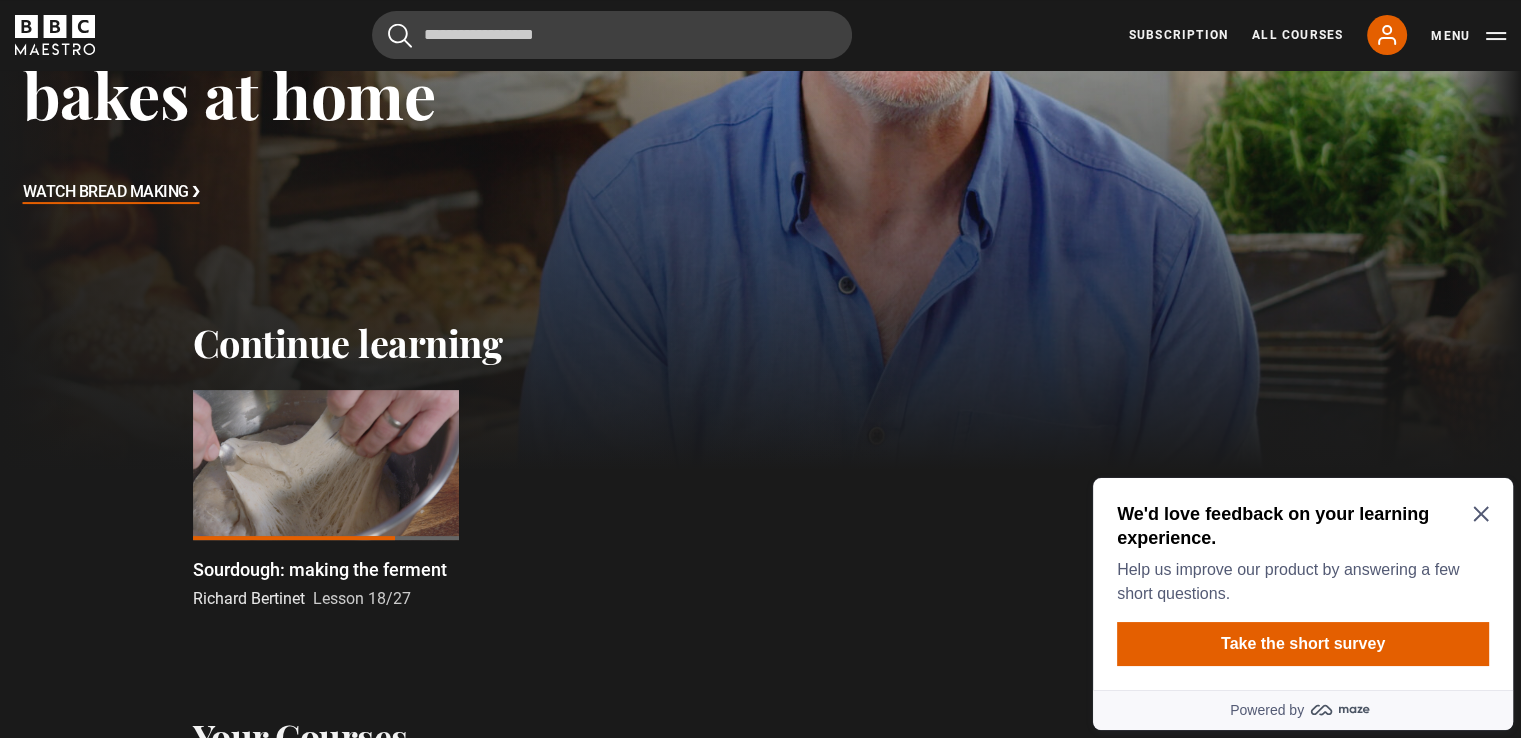 click 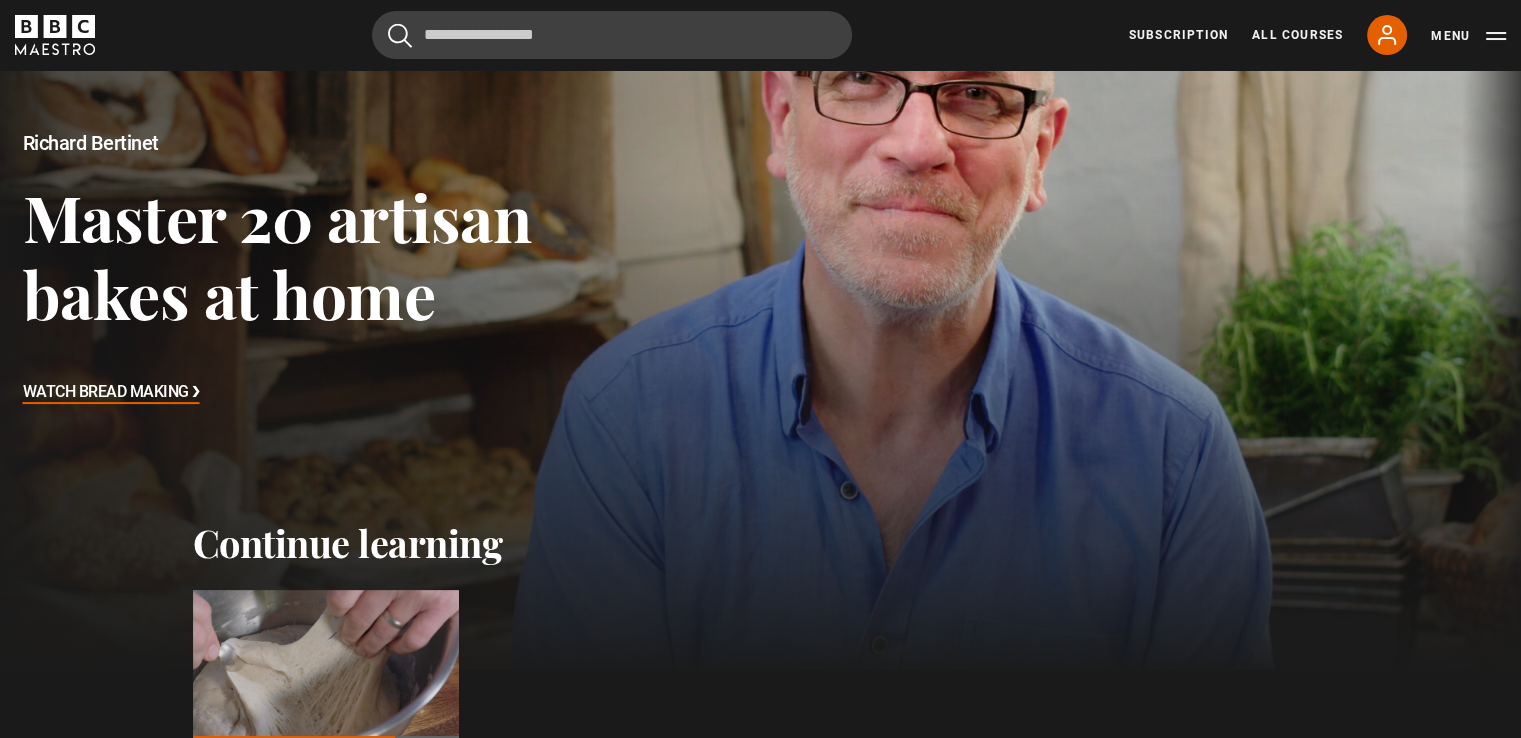 scroll, scrollTop: 300, scrollLeft: 0, axis: vertical 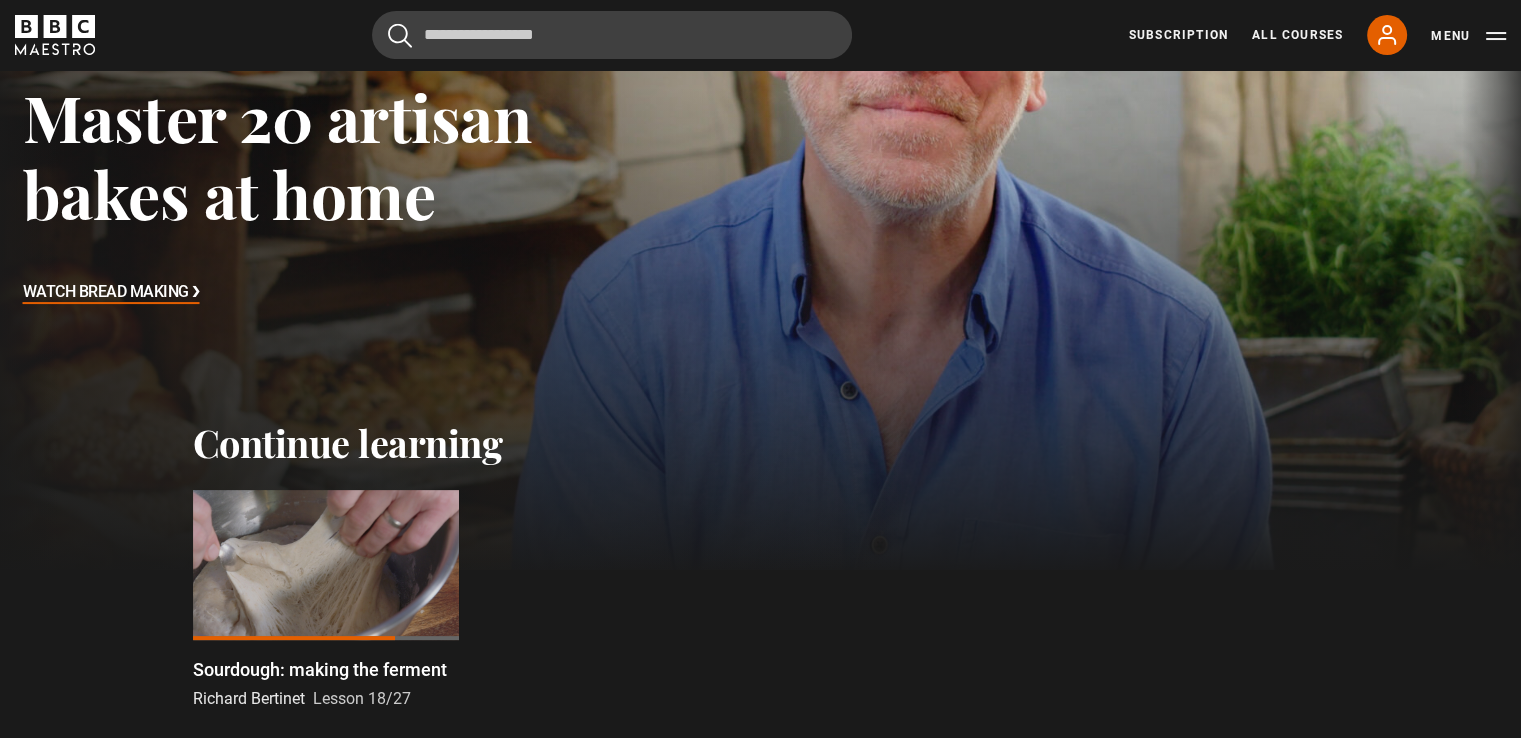 click on "Watch
Bread Making ❯" at bounding box center (111, 293) 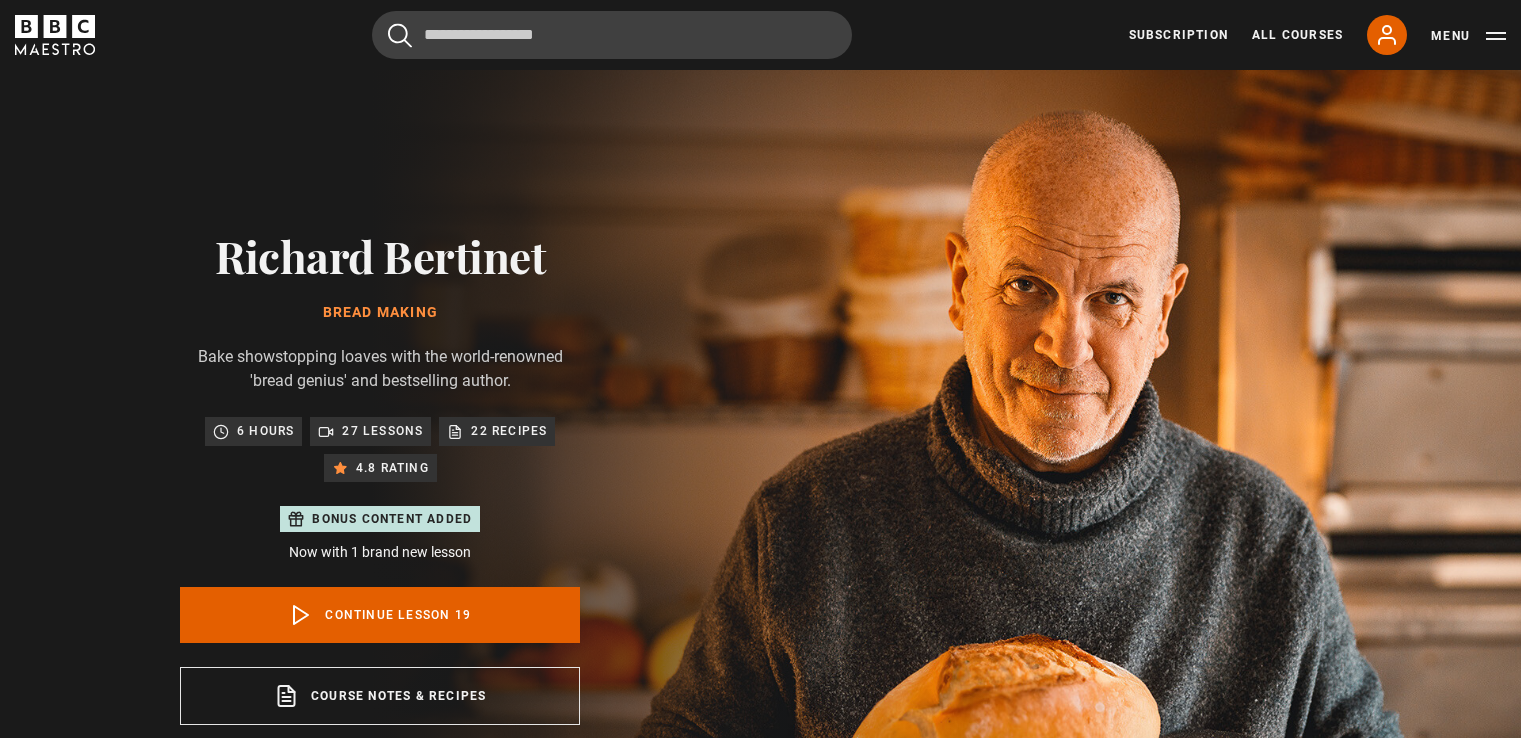 scroll, scrollTop: 884, scrollLeft: 0, axis: vertical 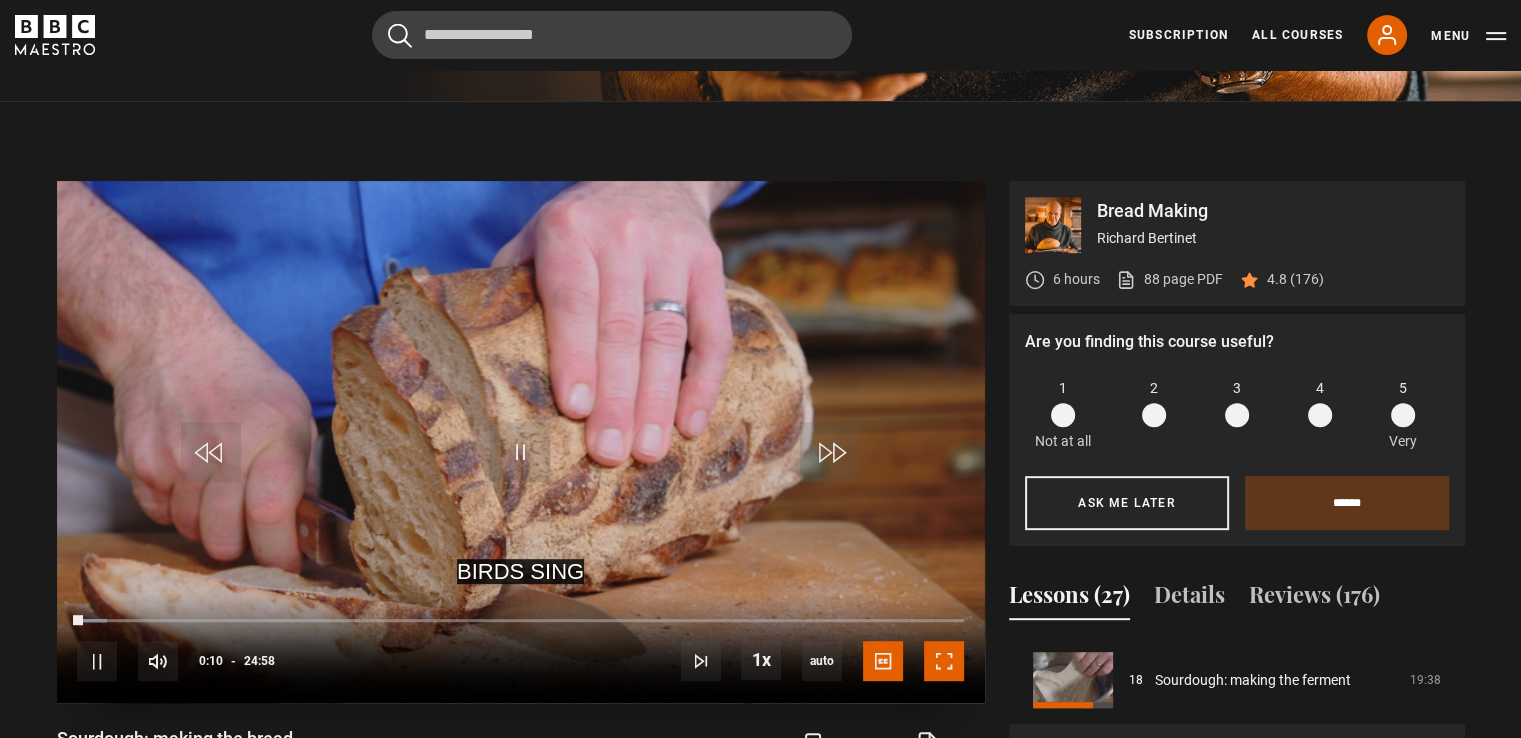 click at bounding box center (944, 661) 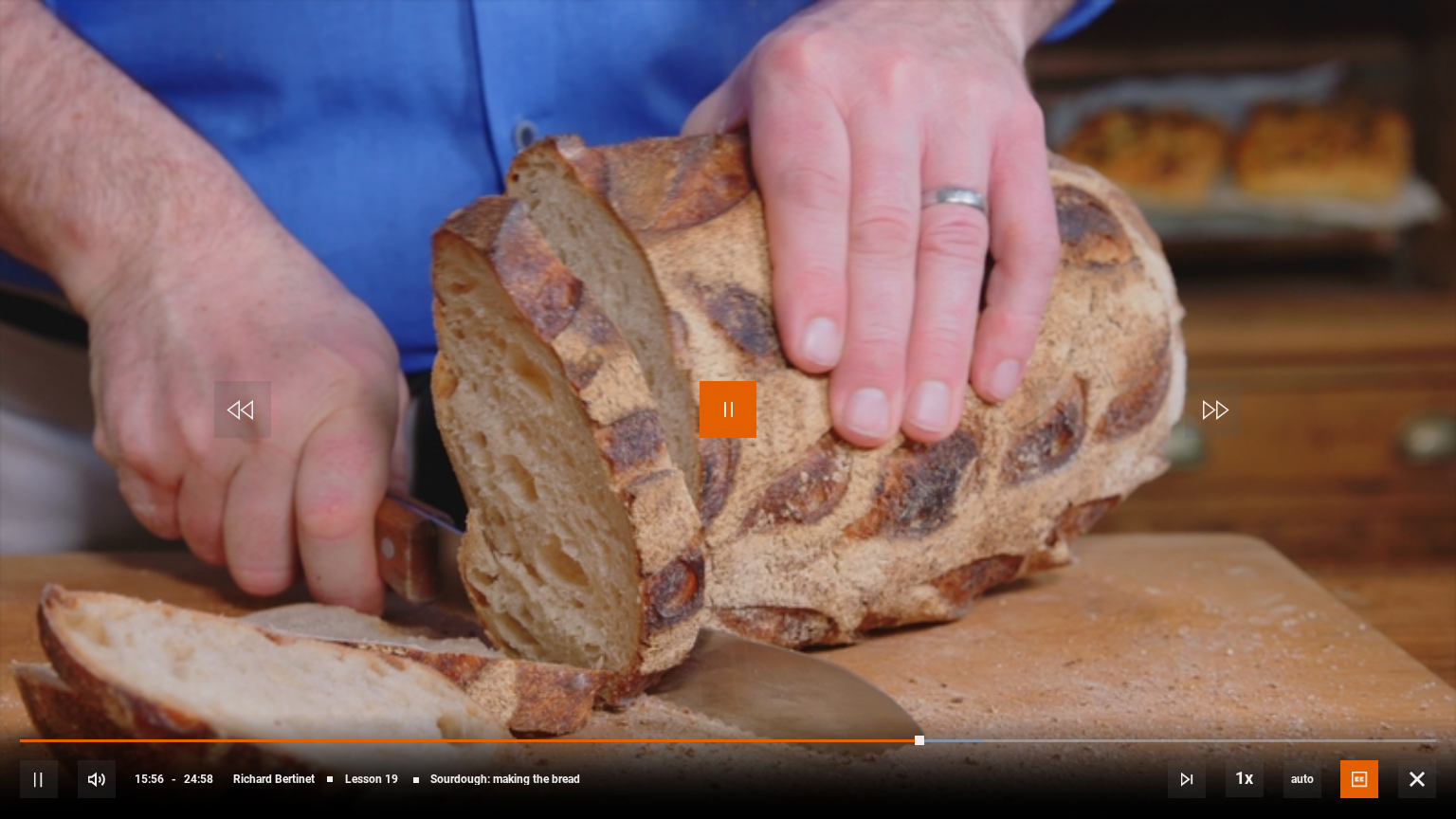 click at bounding box center (728, 410) 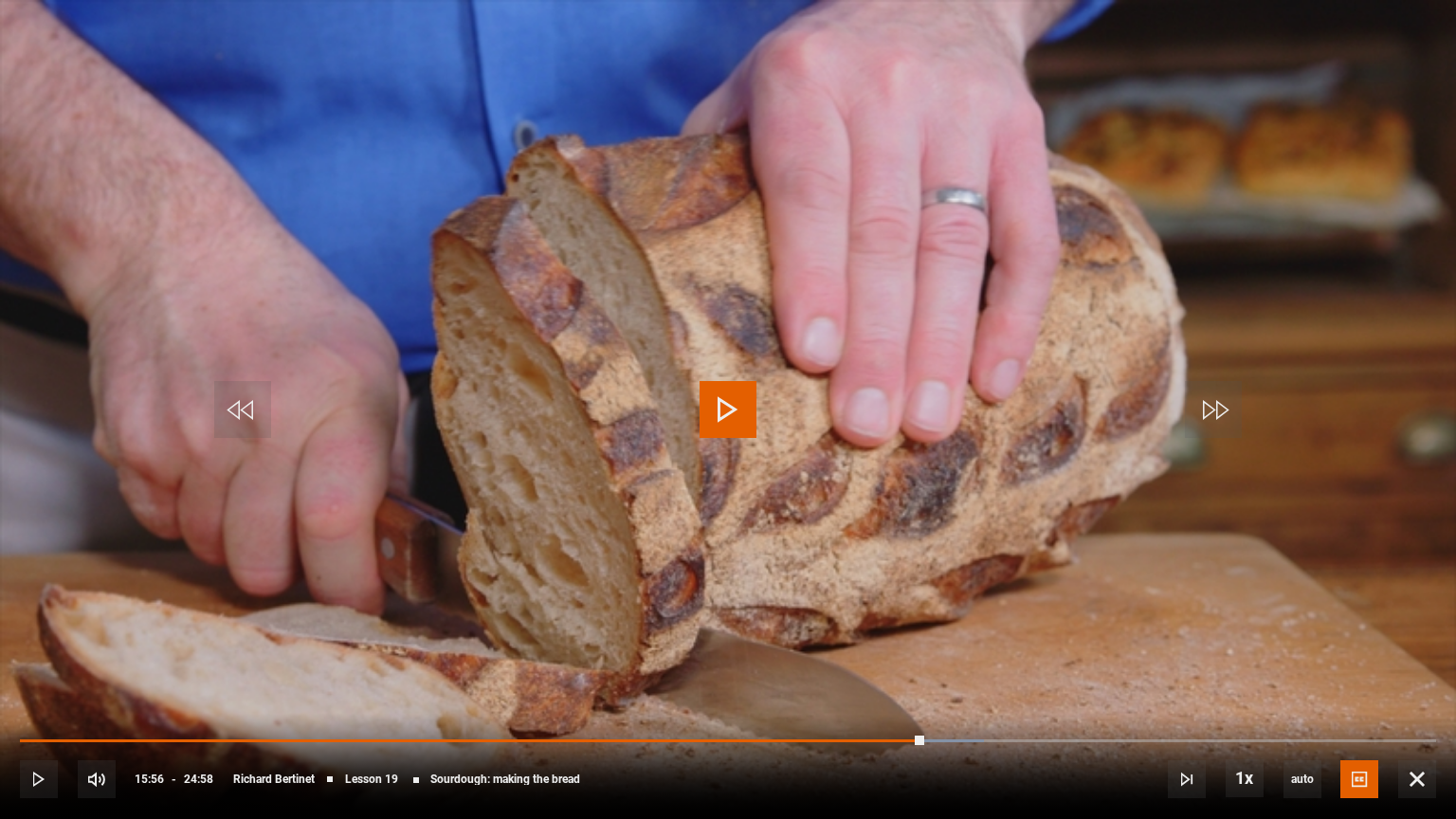 click at bounding box center (728, 410) 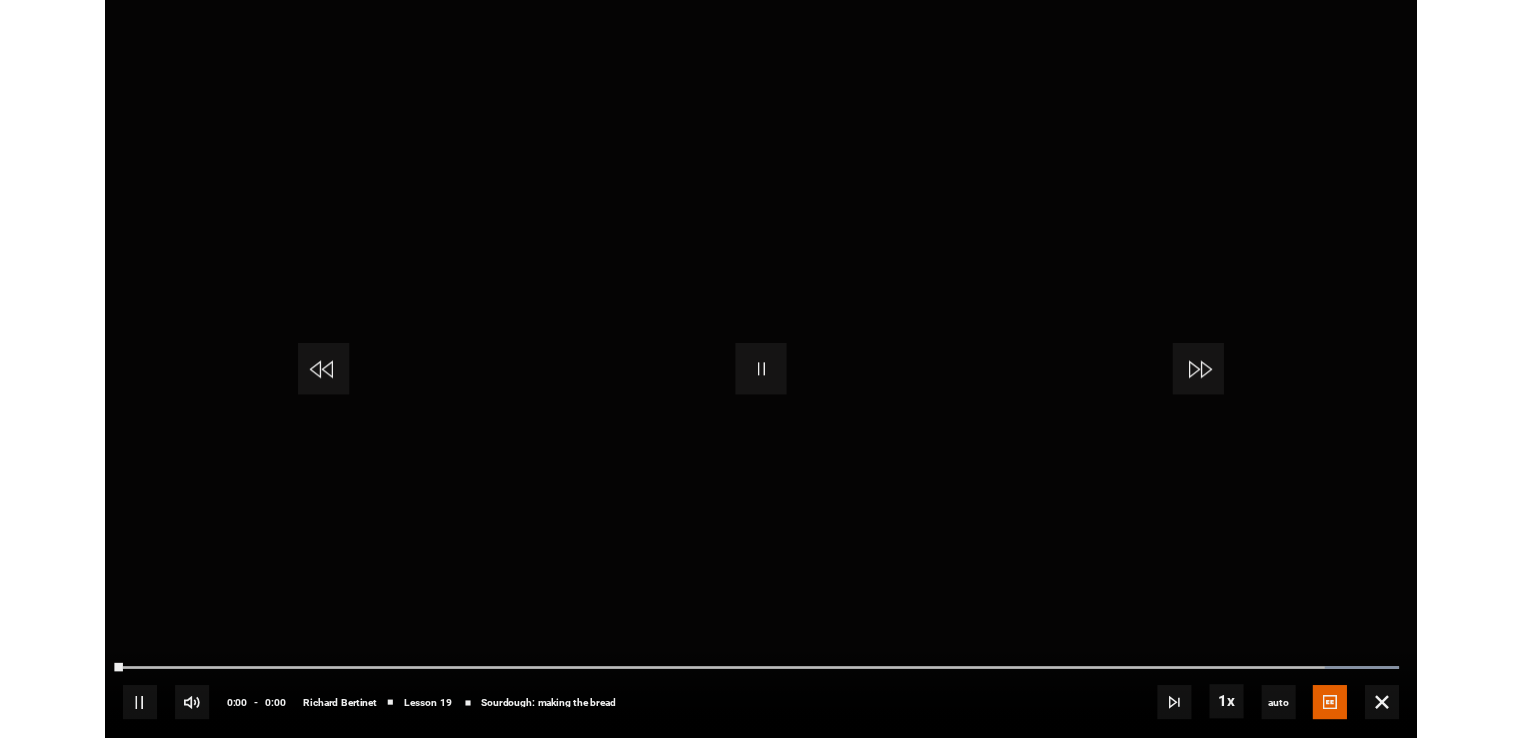 scroll, scrollTop: 947, scrollLeft: 0, axis: vertical 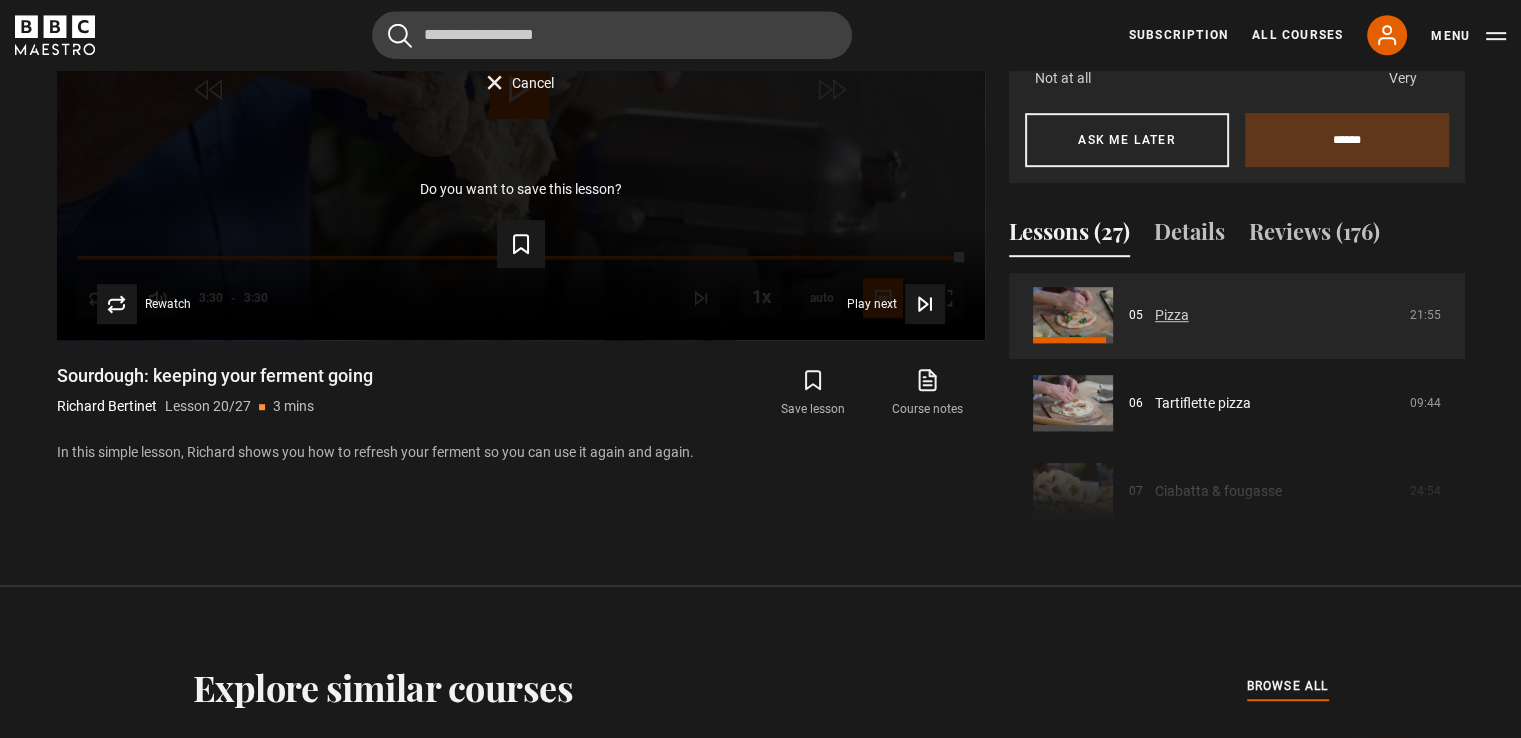 click on "Pizza" at bounding box center (1172, 315) 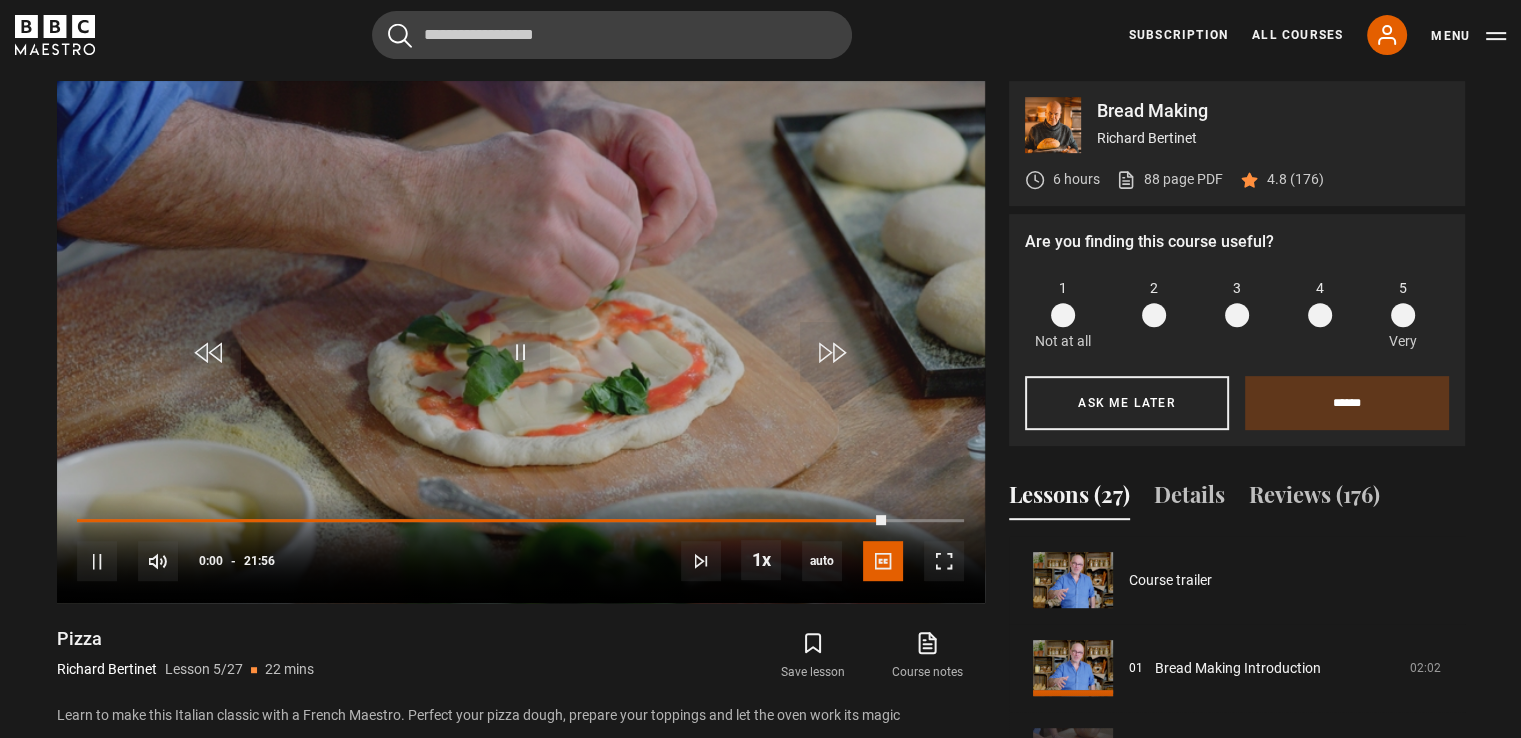 scroll, scrollTop: 884, scrollLeft: 0, axis: vertical 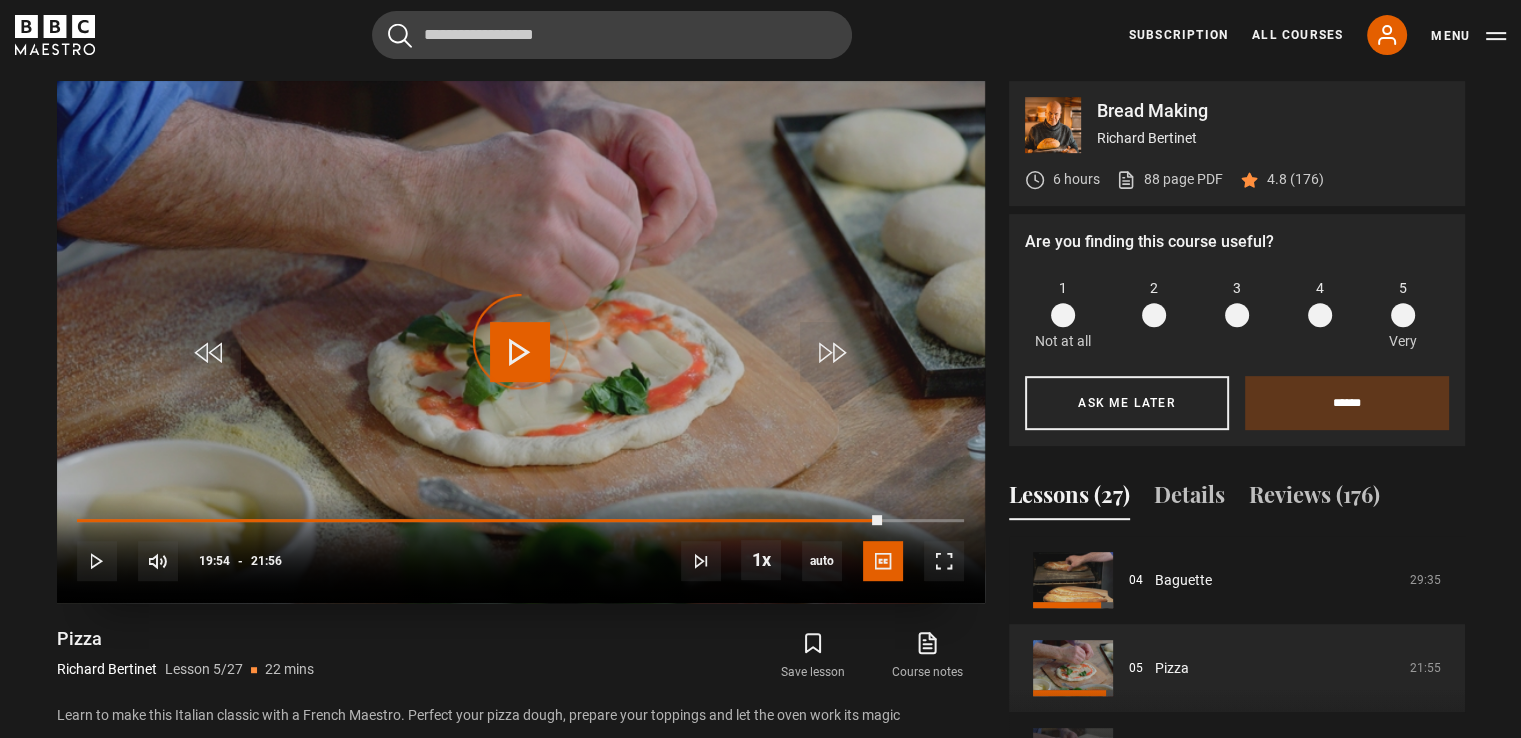 drag, startPoint x: 880, startPoint y: 518, endPoint x: 91, endPoint y: 516, distance: 789.00256 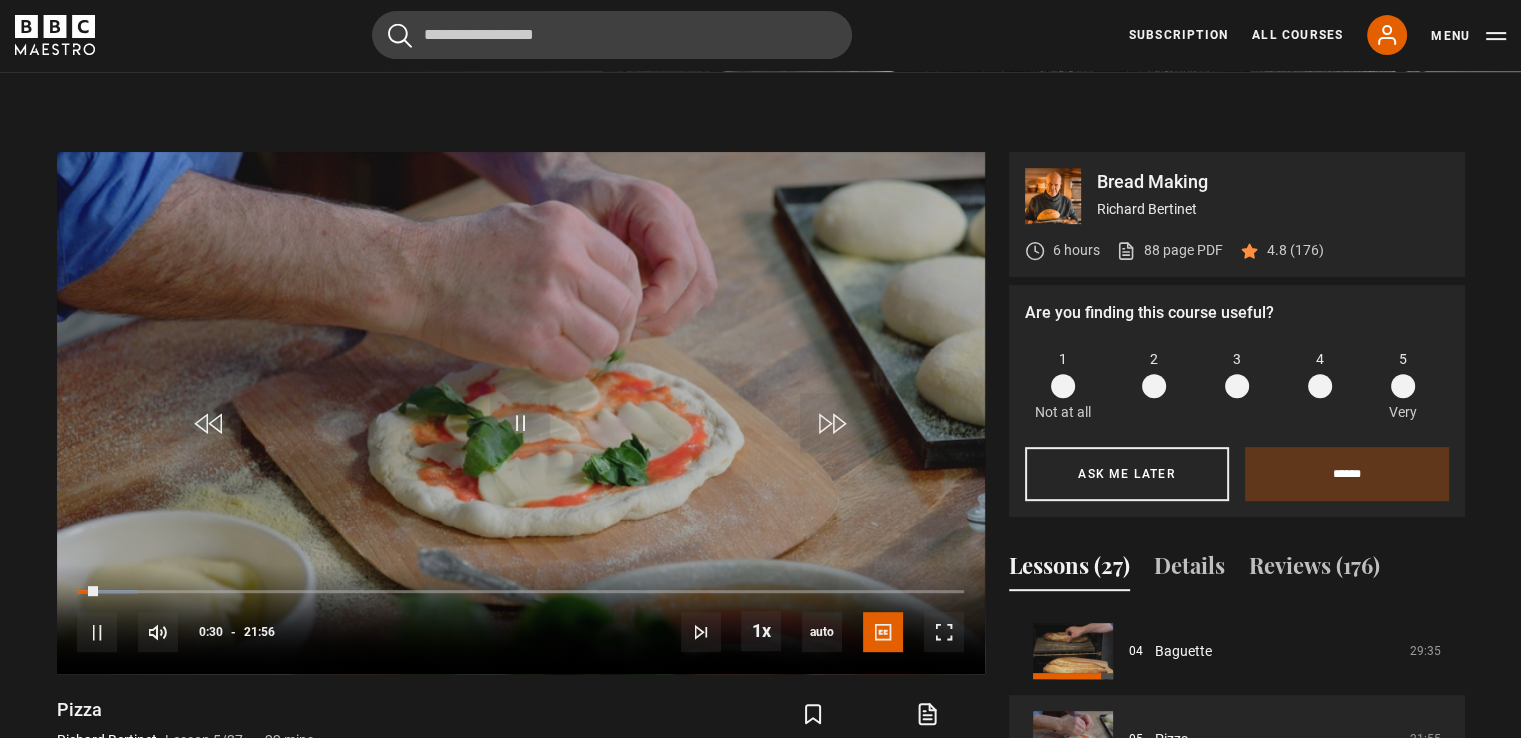 scroll, scrollTop: 784, scrollLeft: 0, axis: vertical 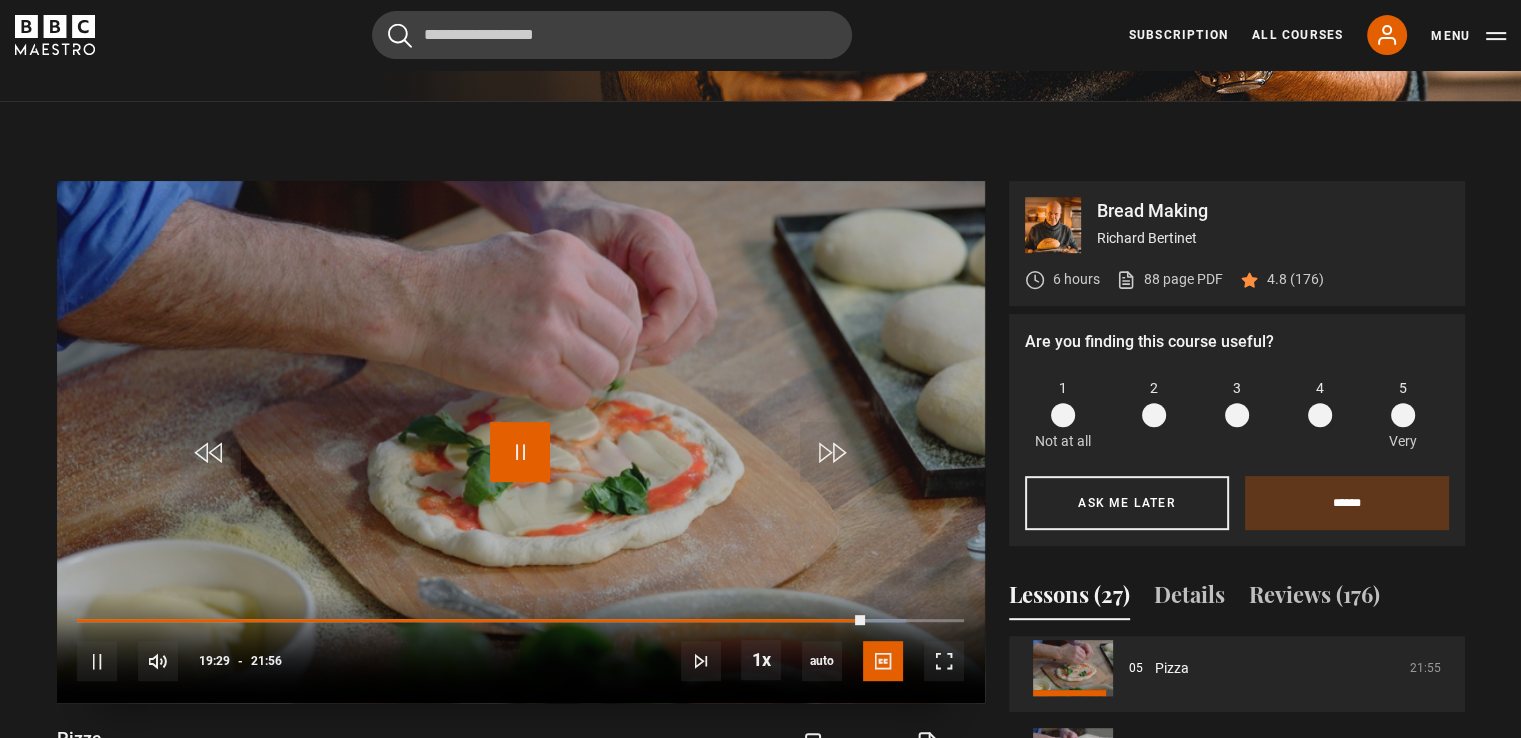 click at bounding box center (520, 452) 